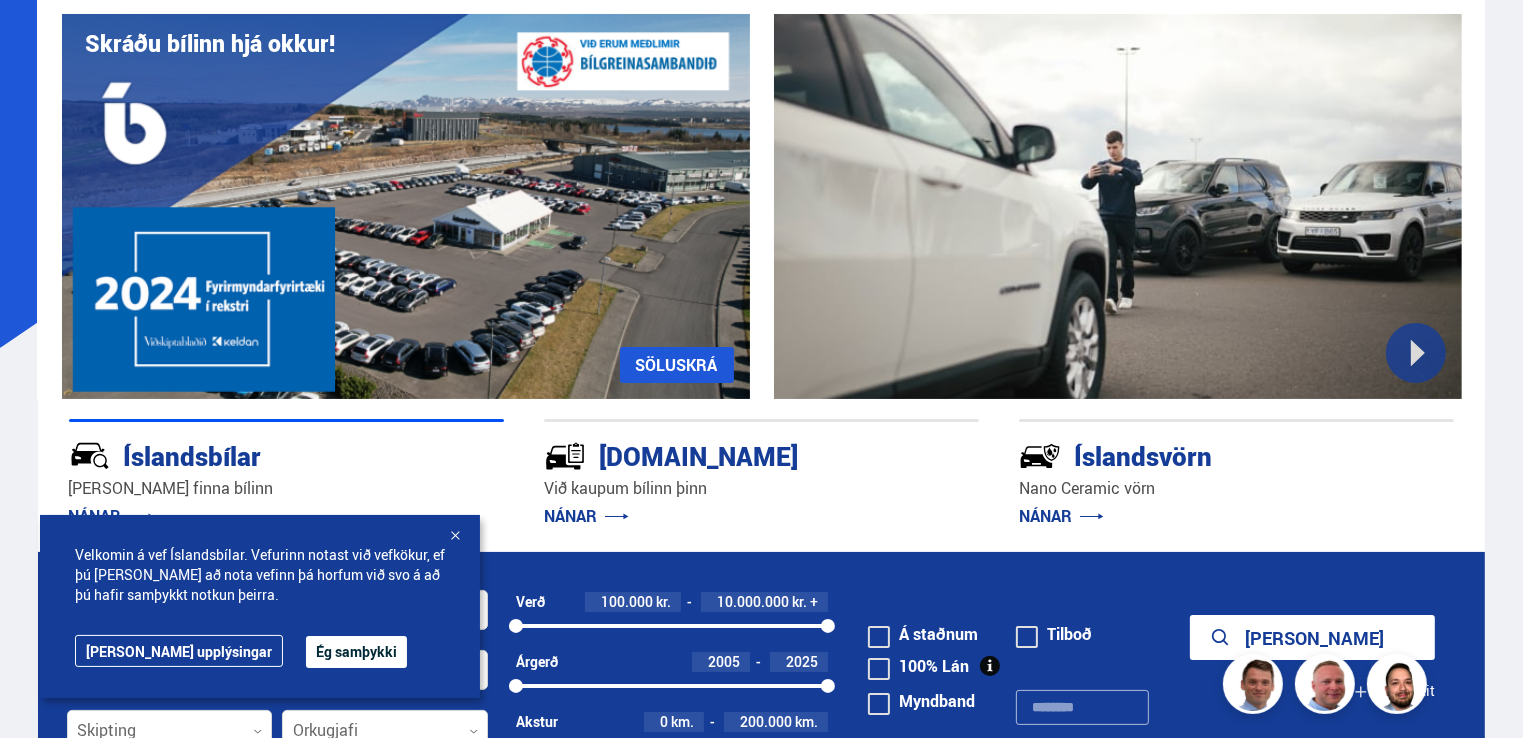 scroll, scrollTop: 356, scrollLeft: 0, axis: vertical 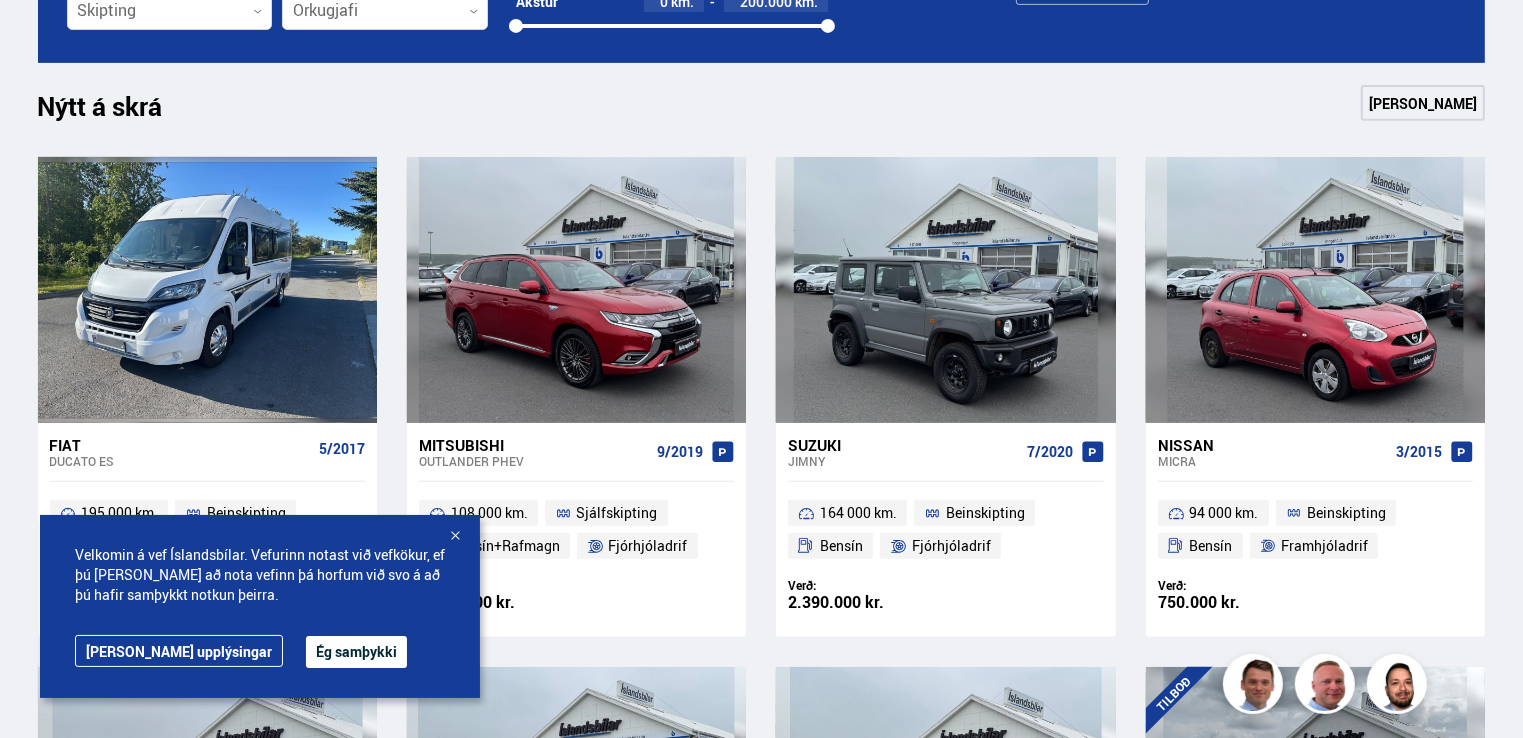 click at bounding box center (455, 537) 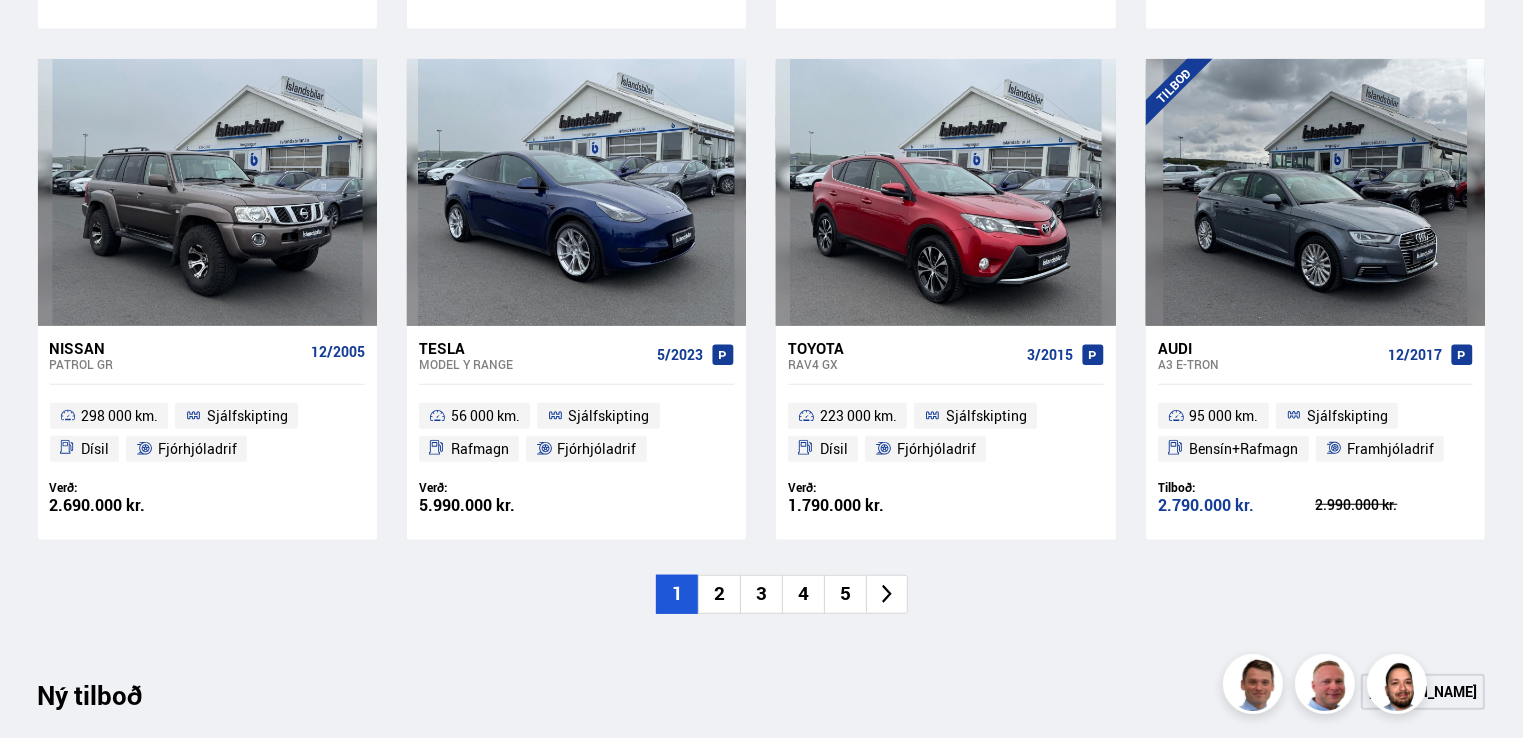 scroll, scrollTop: 1463, scrollLeft: 0, axis: vertical 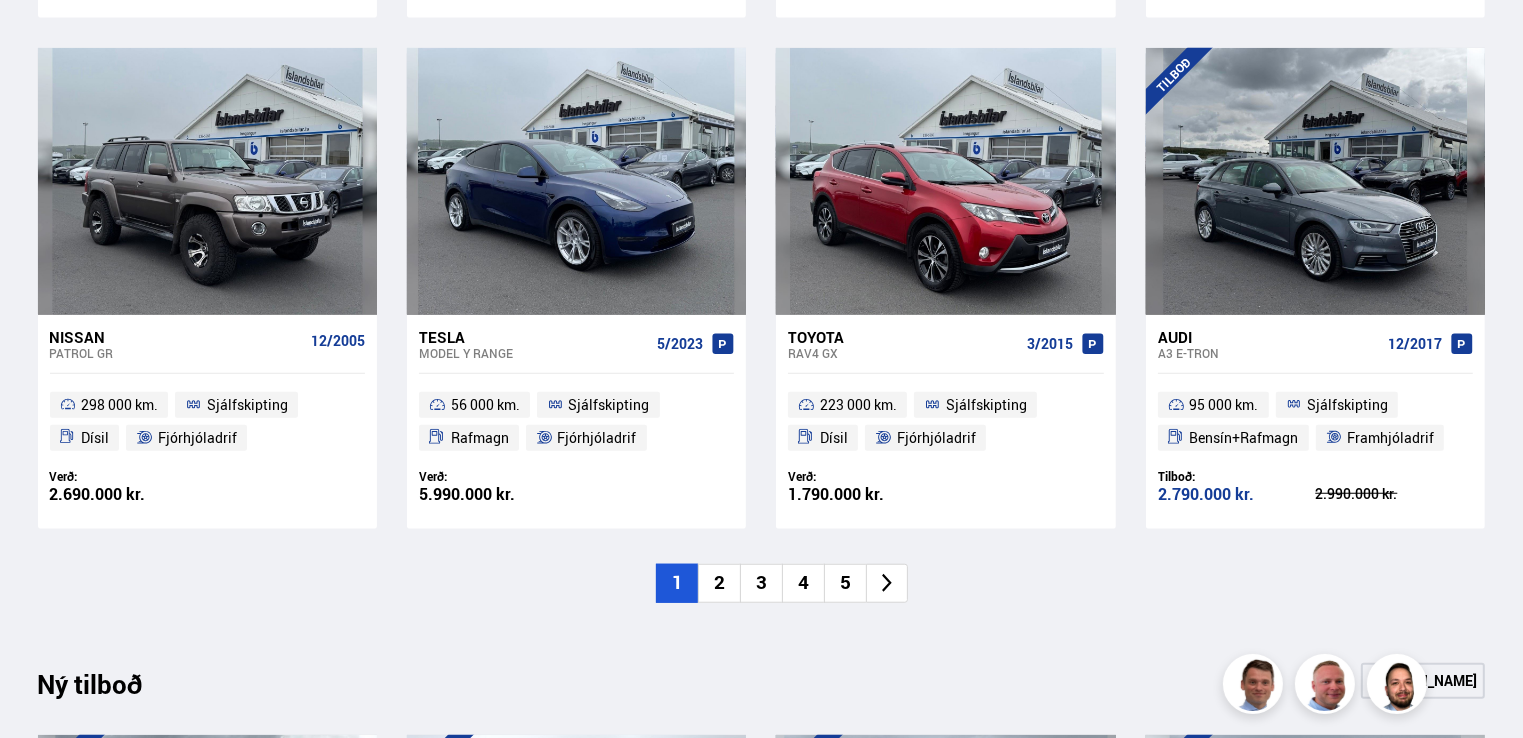 click on "2" at bounding box center (719, 583) 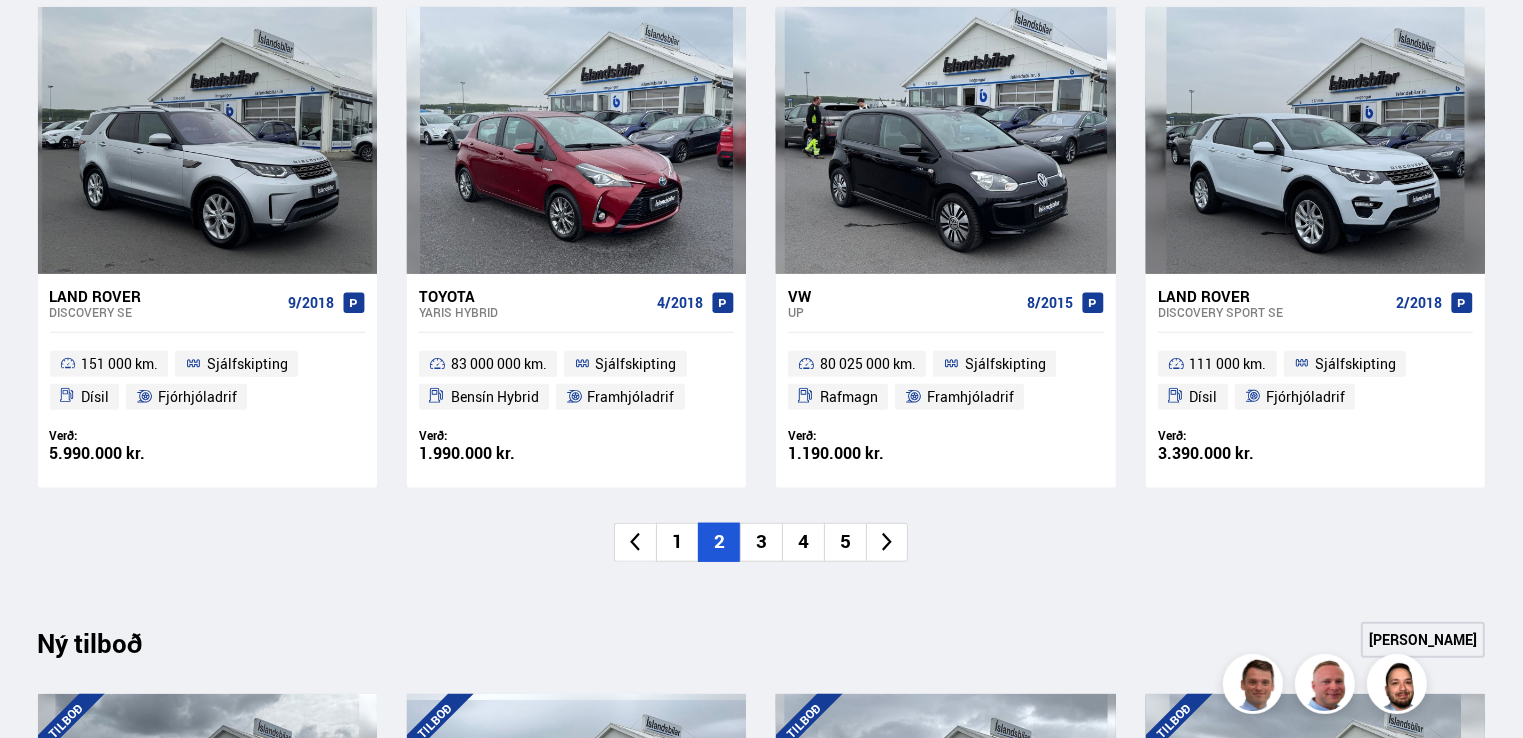 scroll, scrollTop: 1506, scrollLeft: 0, axis: vertical 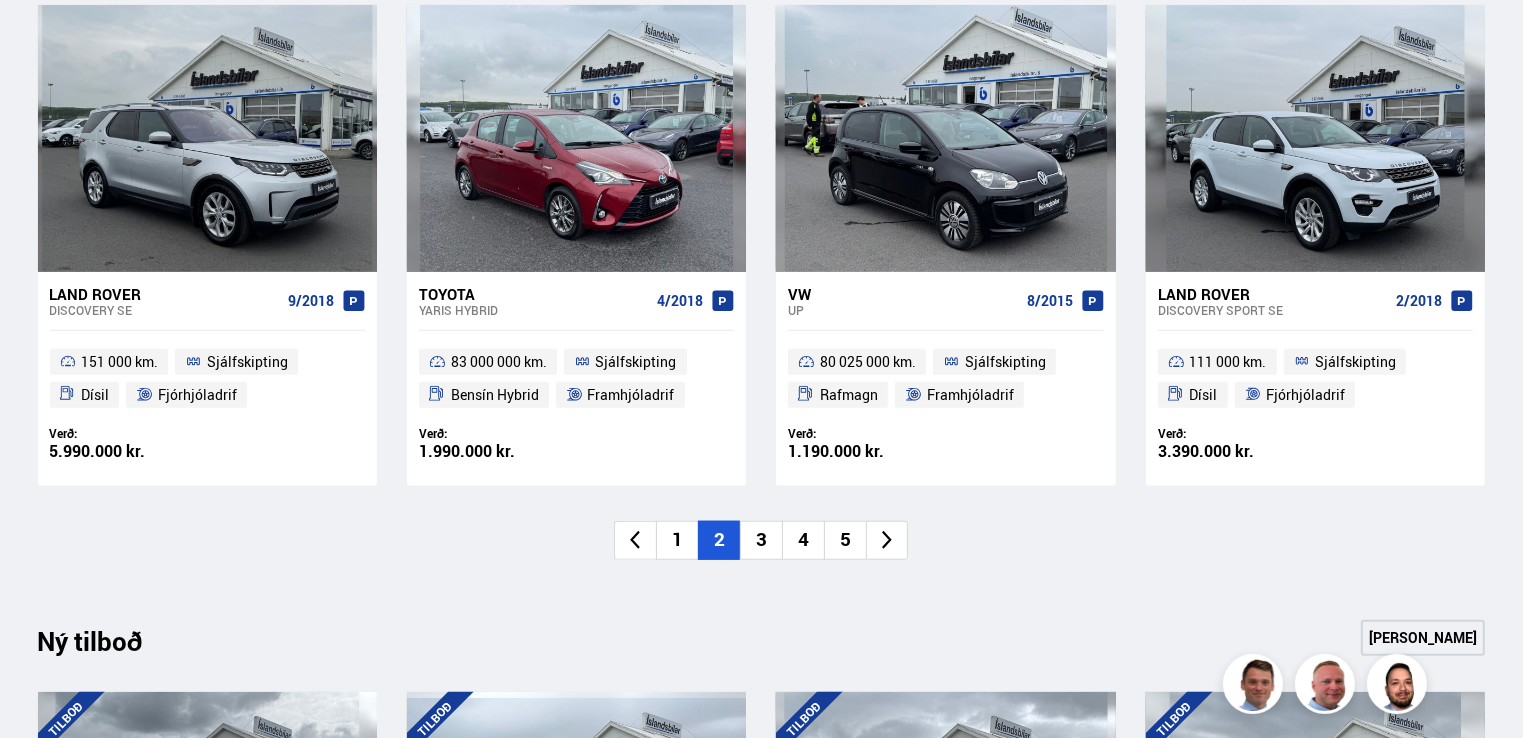 click on "3" at bounding box center [761, 540] 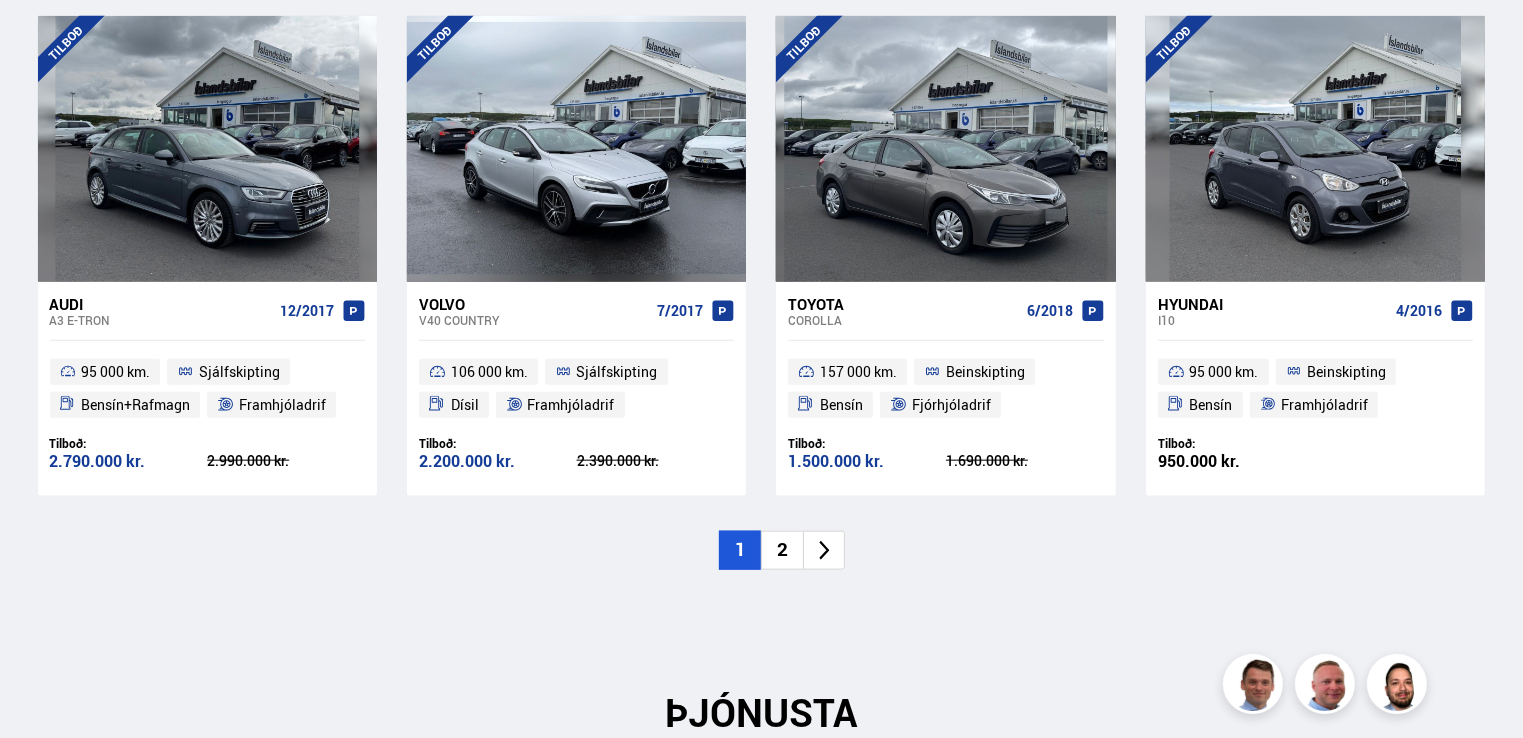scroll, scrollTop: 2186, scrollLeft: 0, axis: vertical 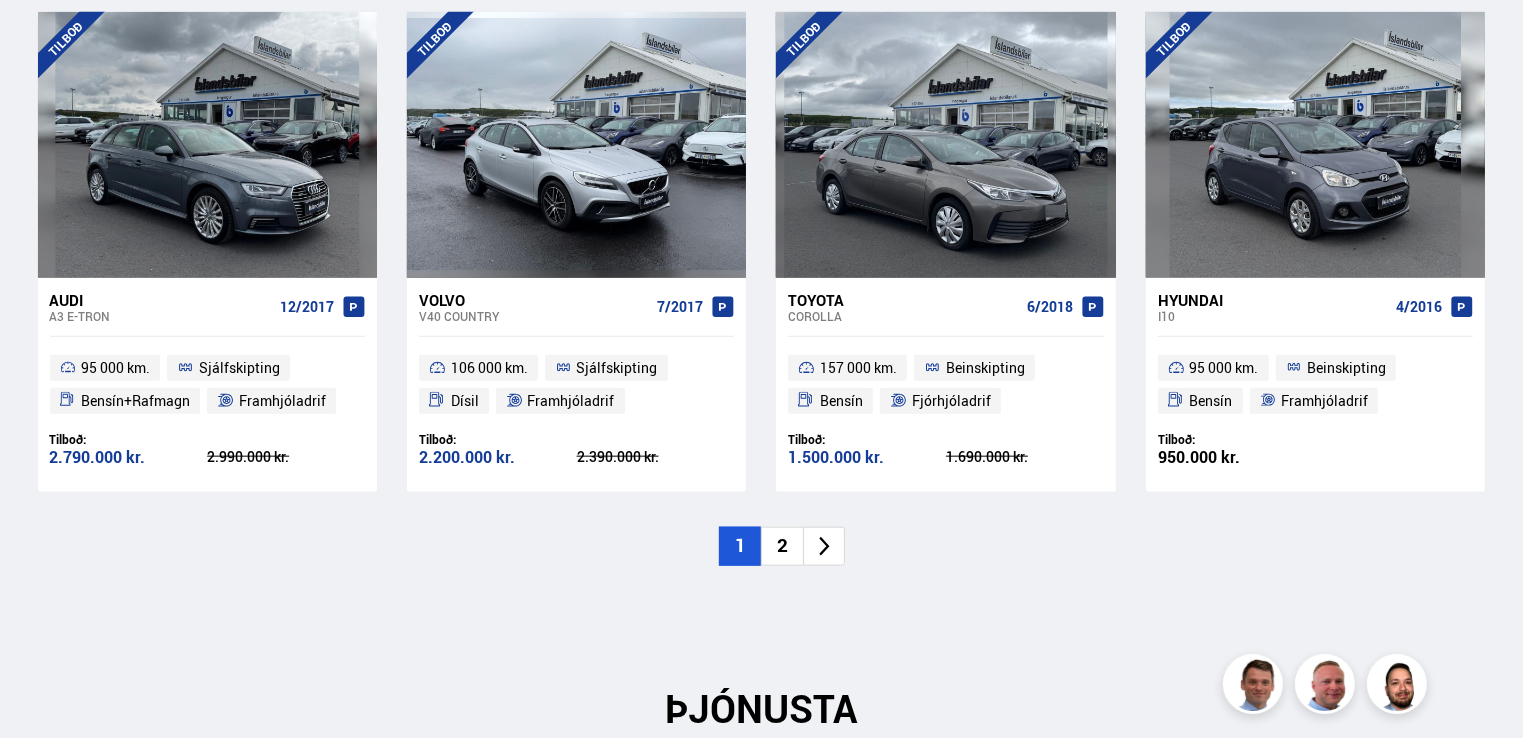click on "2" at bounding box center (782, 546) 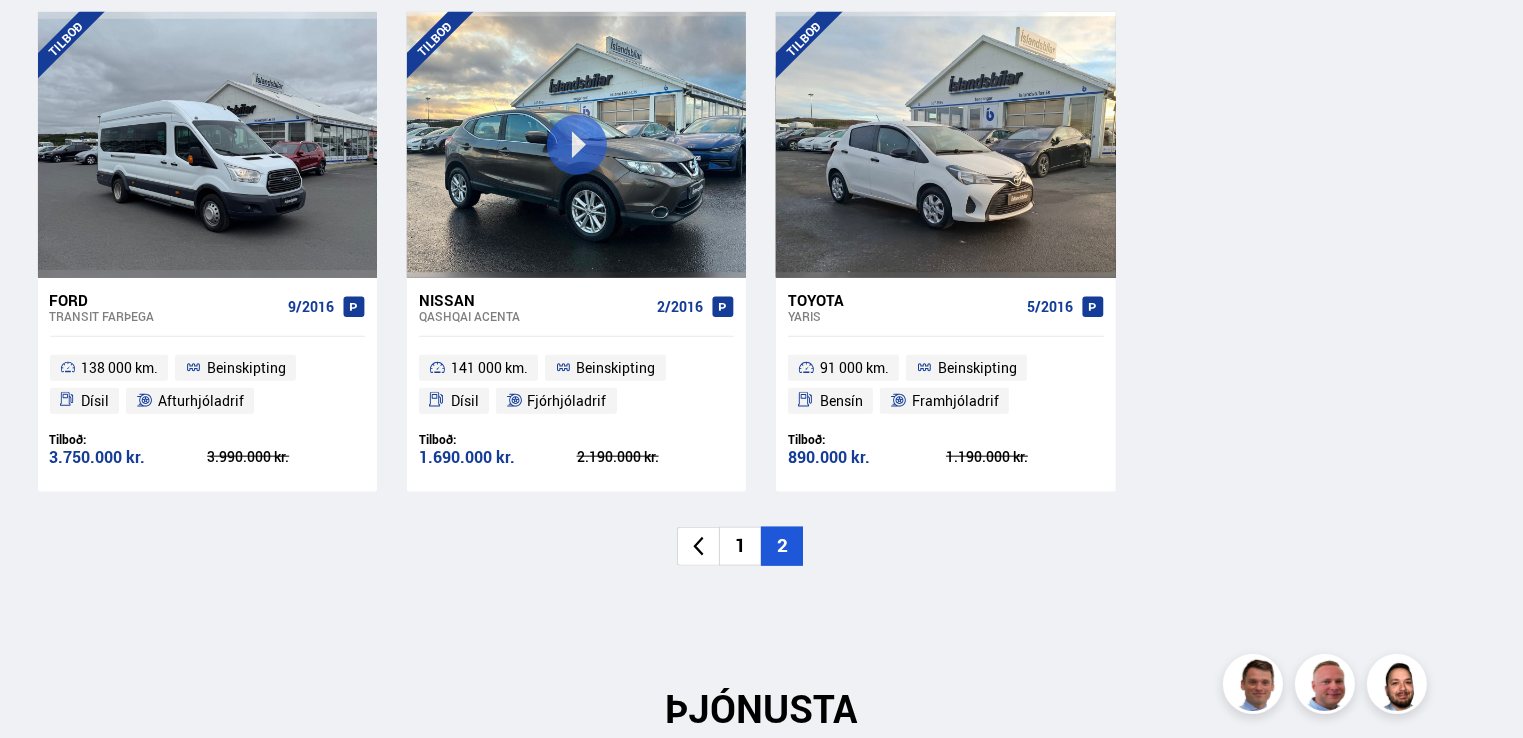 drag, startPoint x: 777, startPoint y: 549, endPoint x: 752, endPoint y: 547, distance: 25.079872 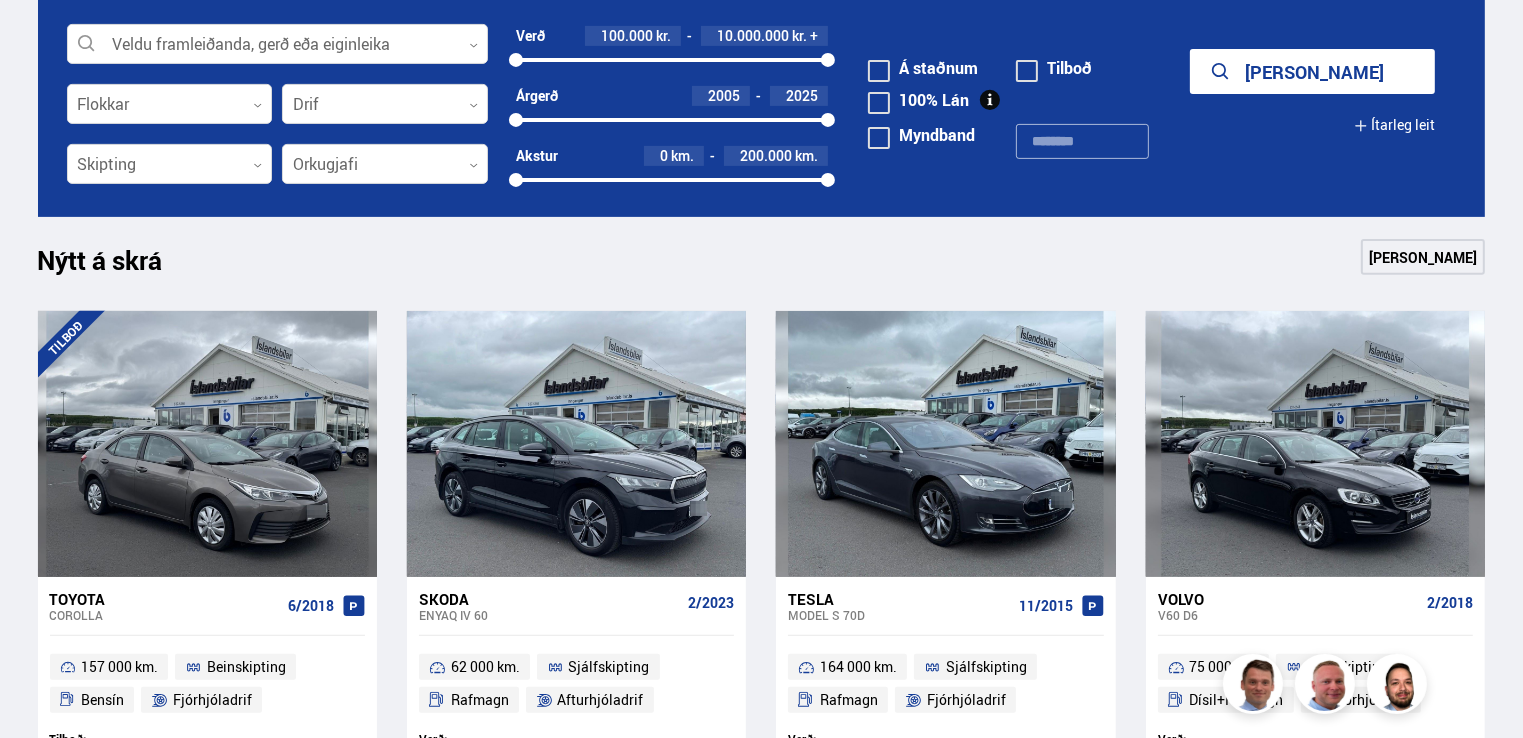 scroll, scrollTop: 687, scrollLeft: 0, axis: vertical 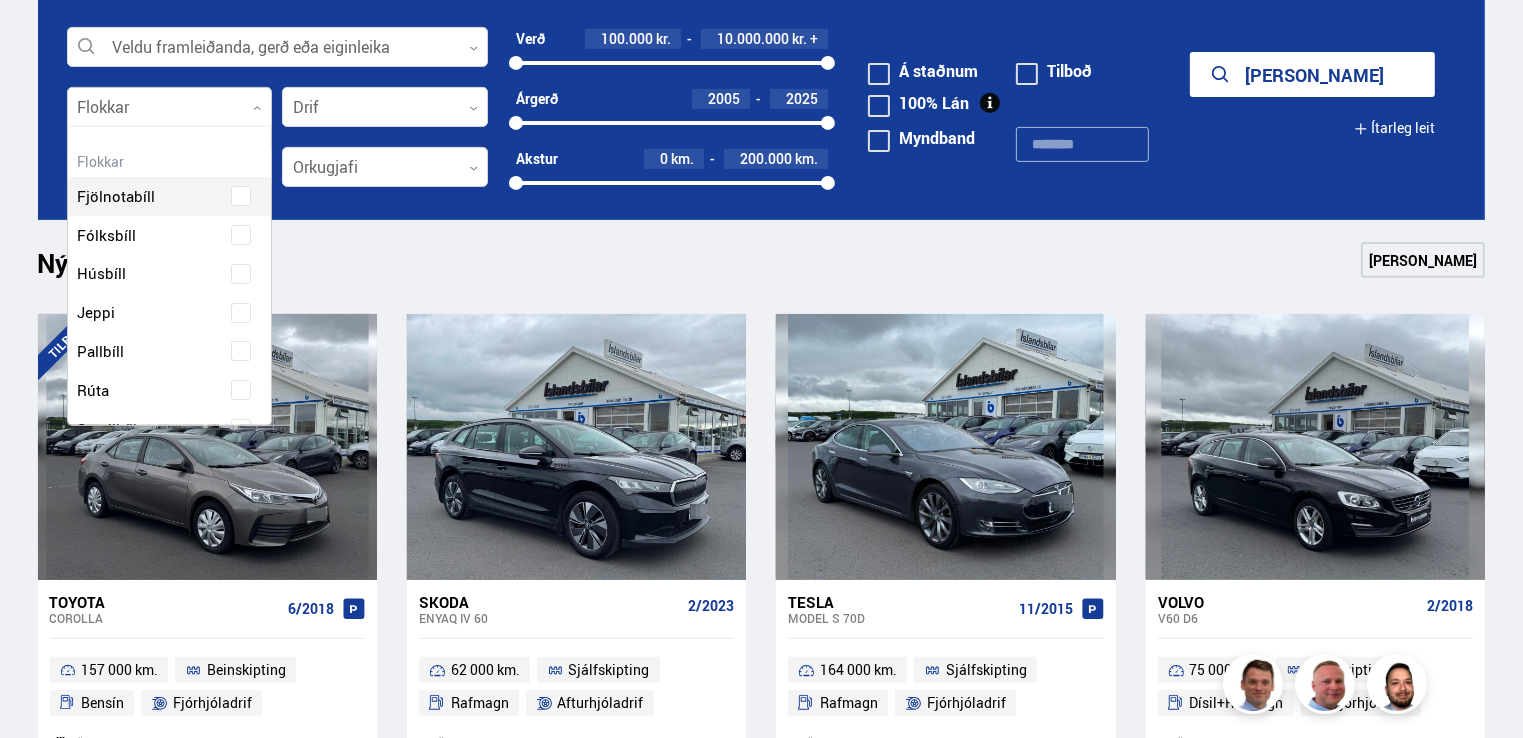 click 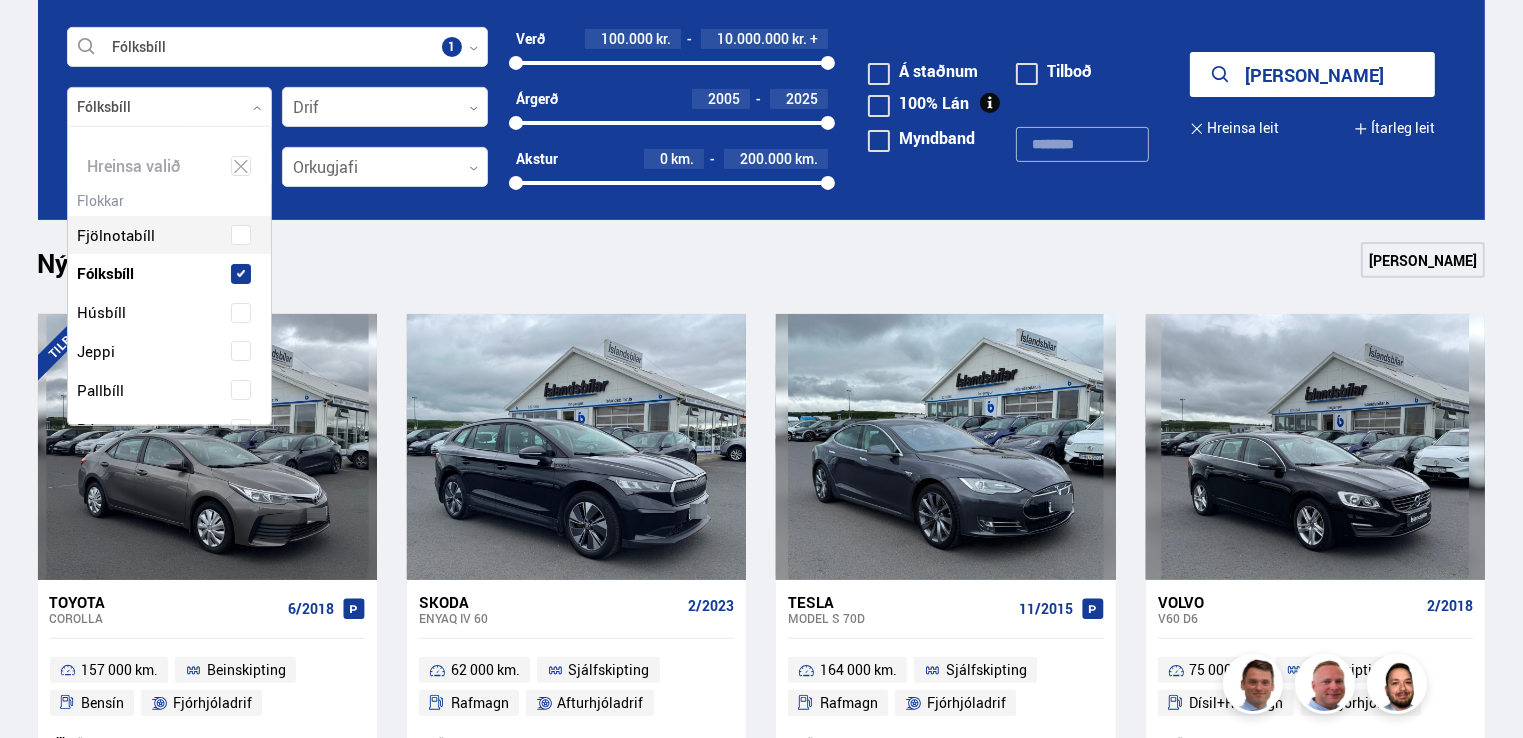 click on "Fjölnotabíll   Fólksbíll   Húsbíll   Jeppi   Pallbíll   Rúta   Sendibíll   Skutbíll   Sportbíll   Sportjeppi   Tengivagn   Vinnuflokkabíll   Vörubíll   Þungt bifhjól" at bounding box center [170, 472] 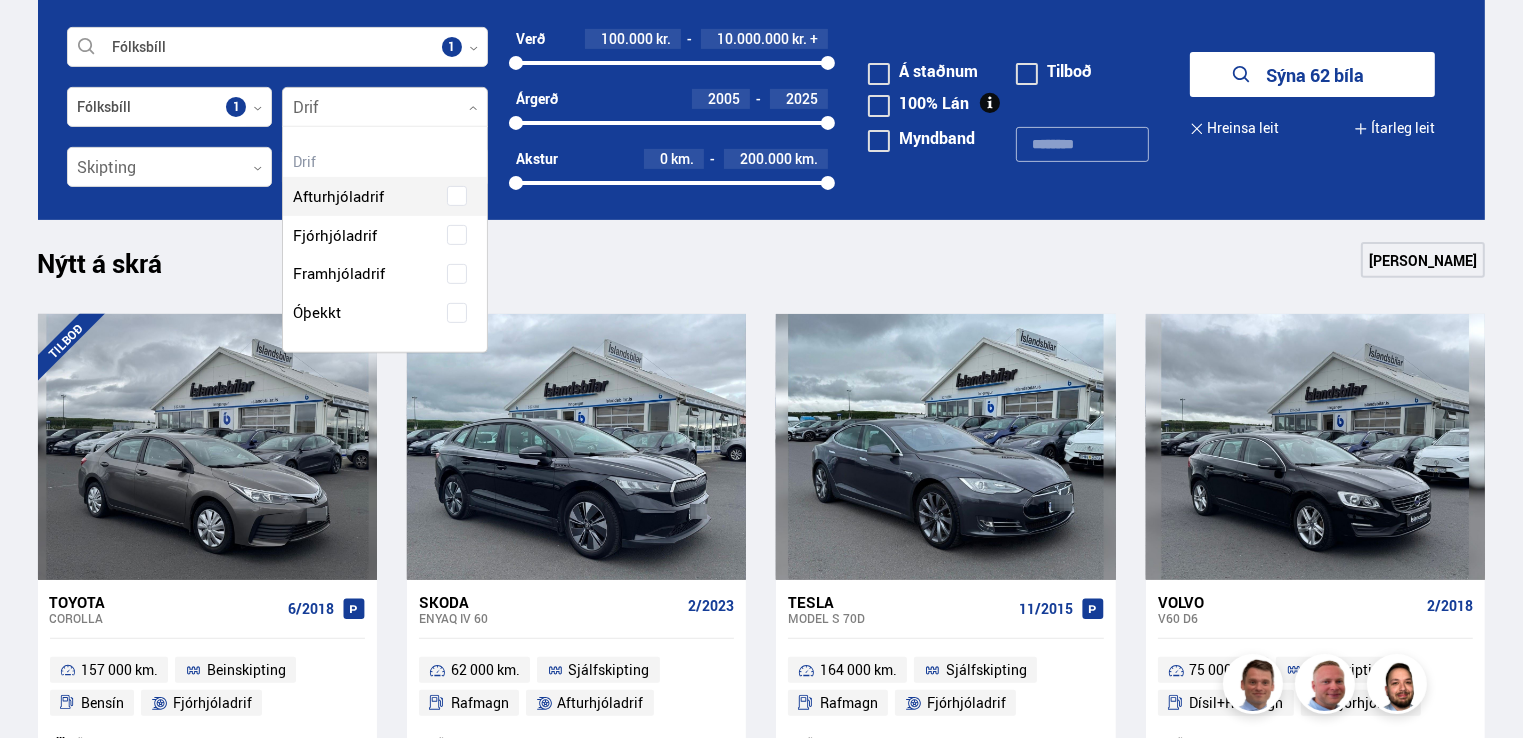 click at bounding box center [385, 108] 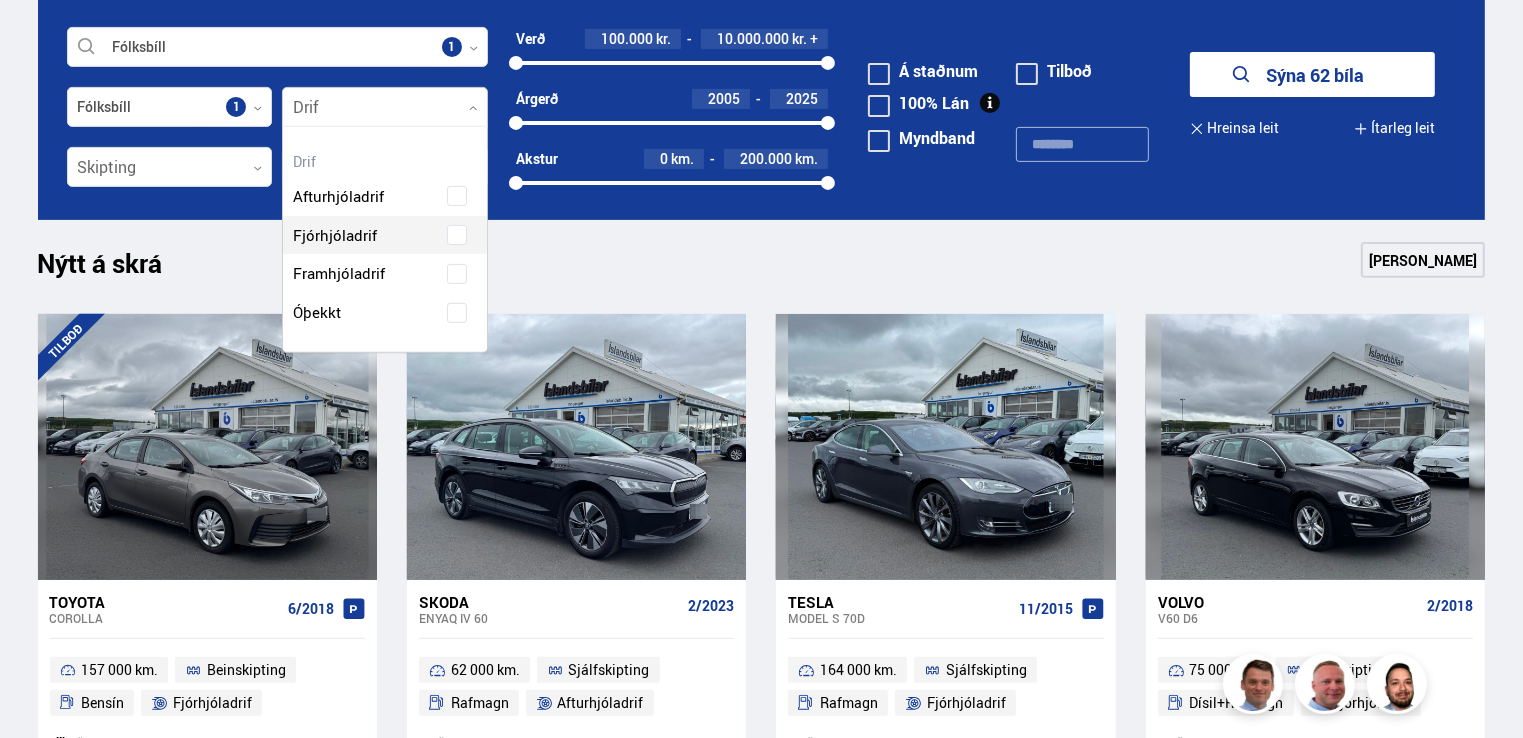 scroll, scrollTop: 264, scrollLeft: 208, axis: both 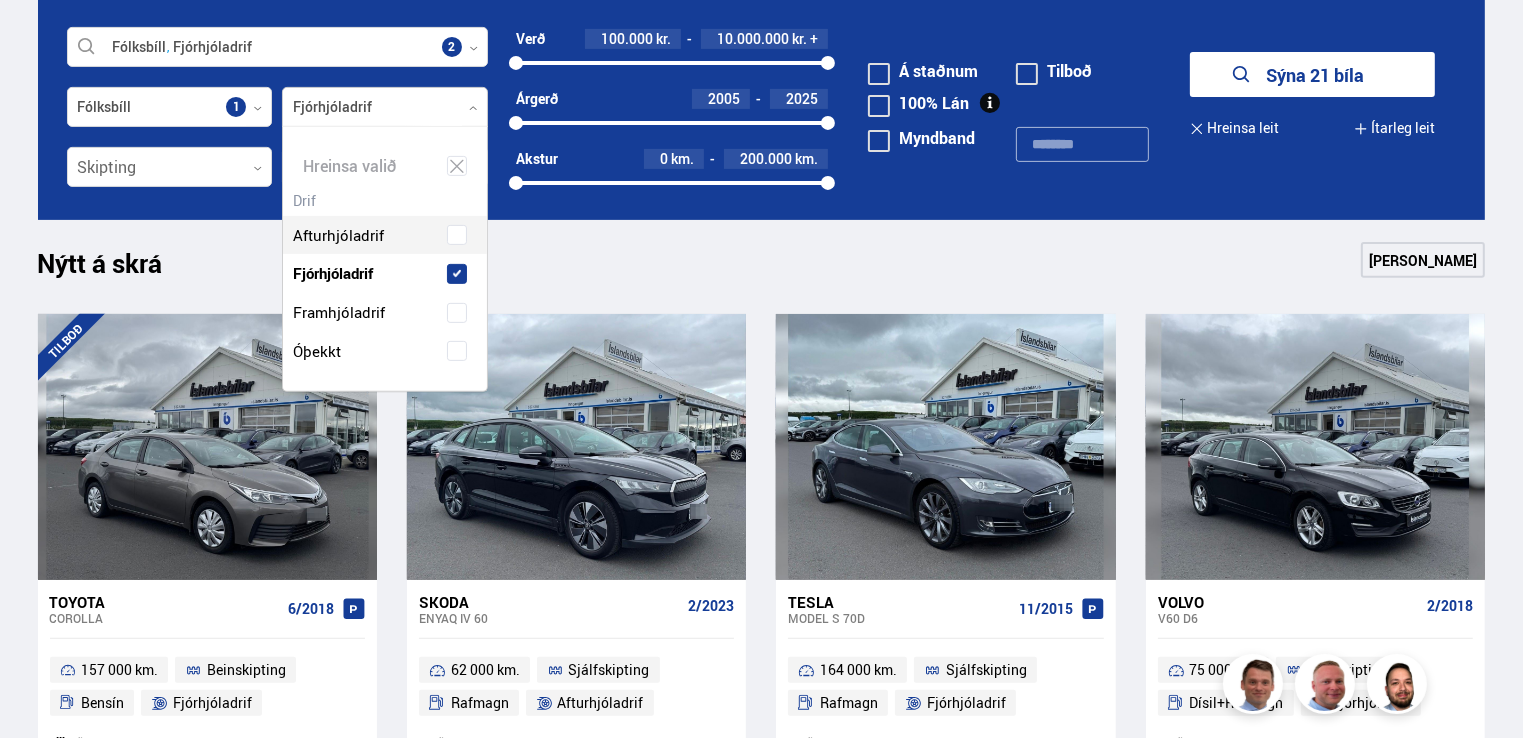 click on "100000 10000000" at bounding box center (672, 63) 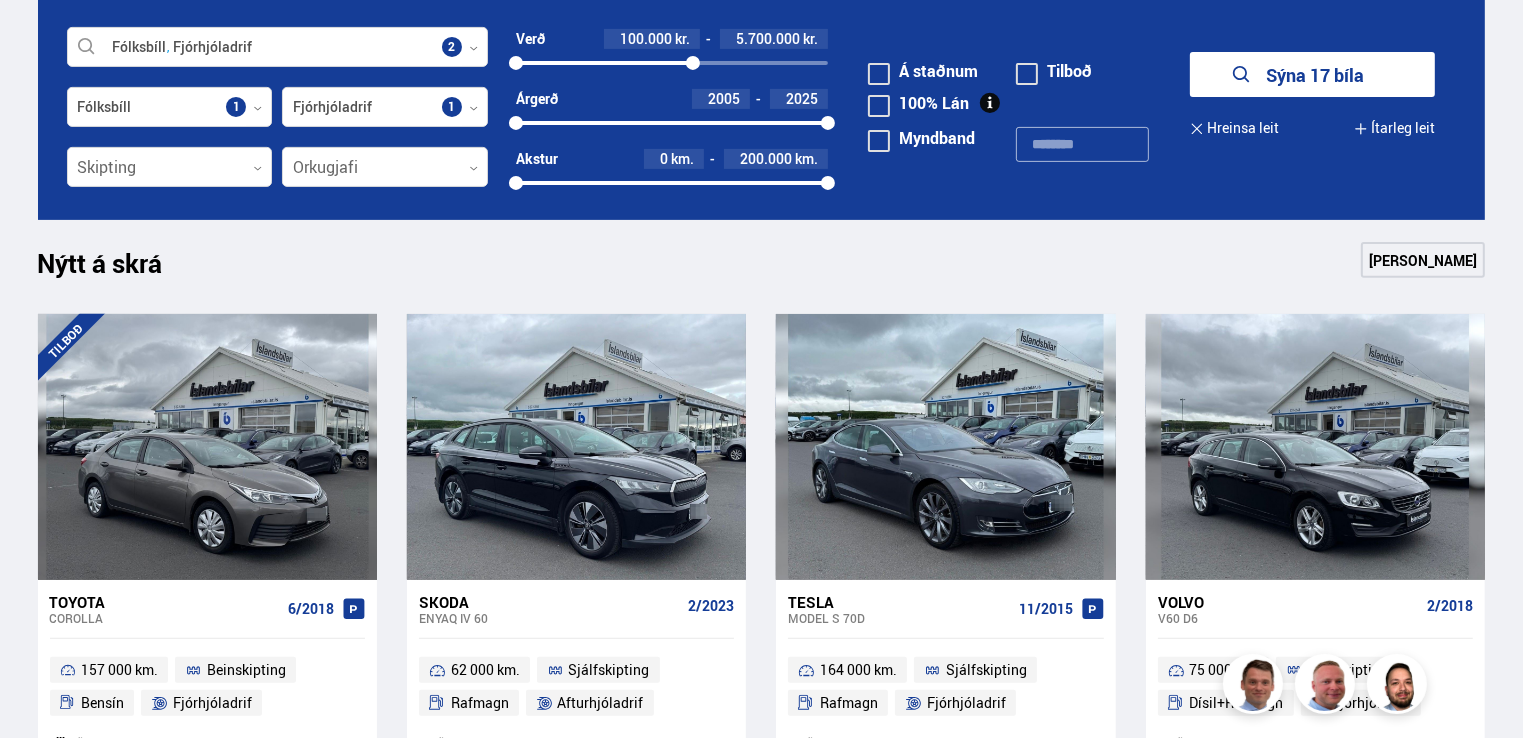 click at bounding box center (604, 63) 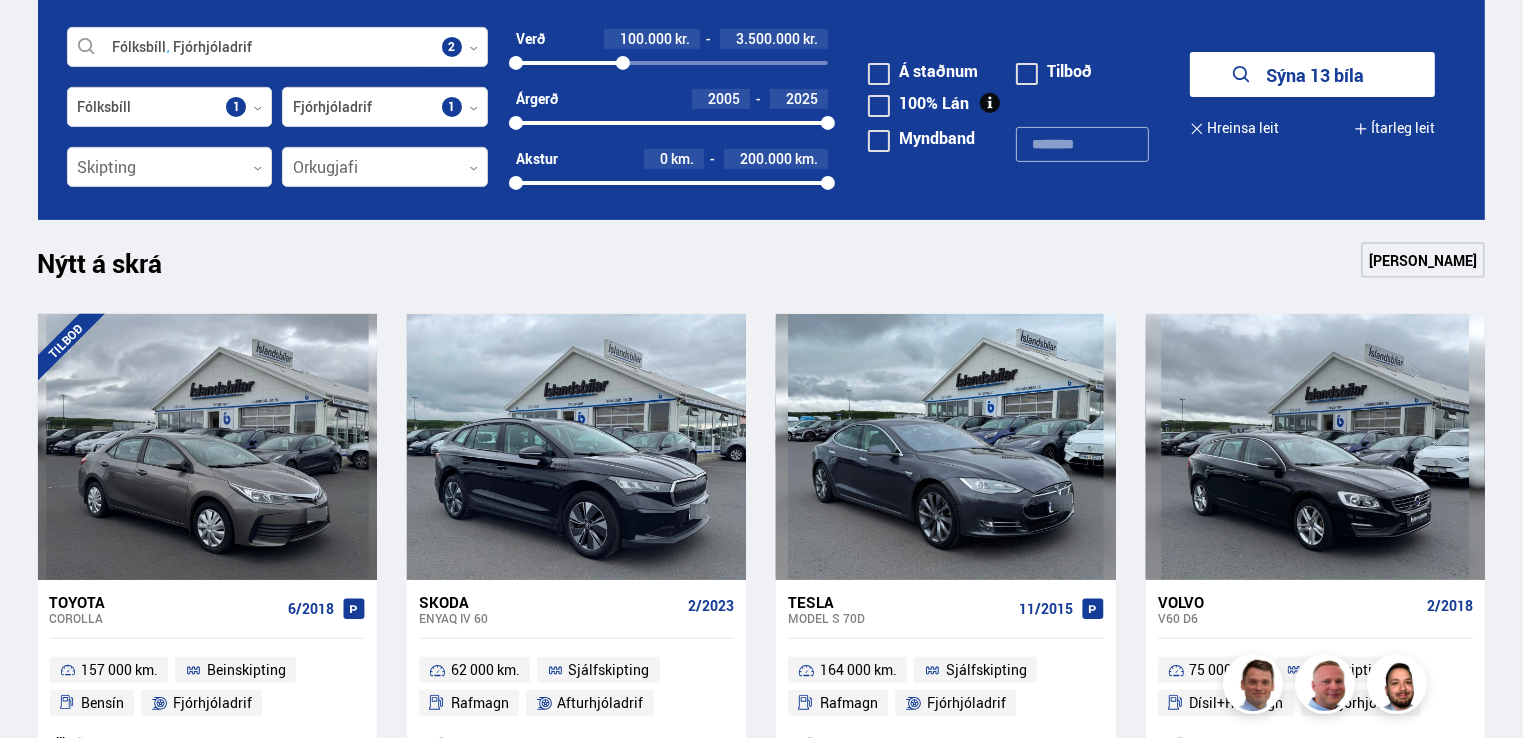 click on "100000 3500000" at bounding box center (672, 63) 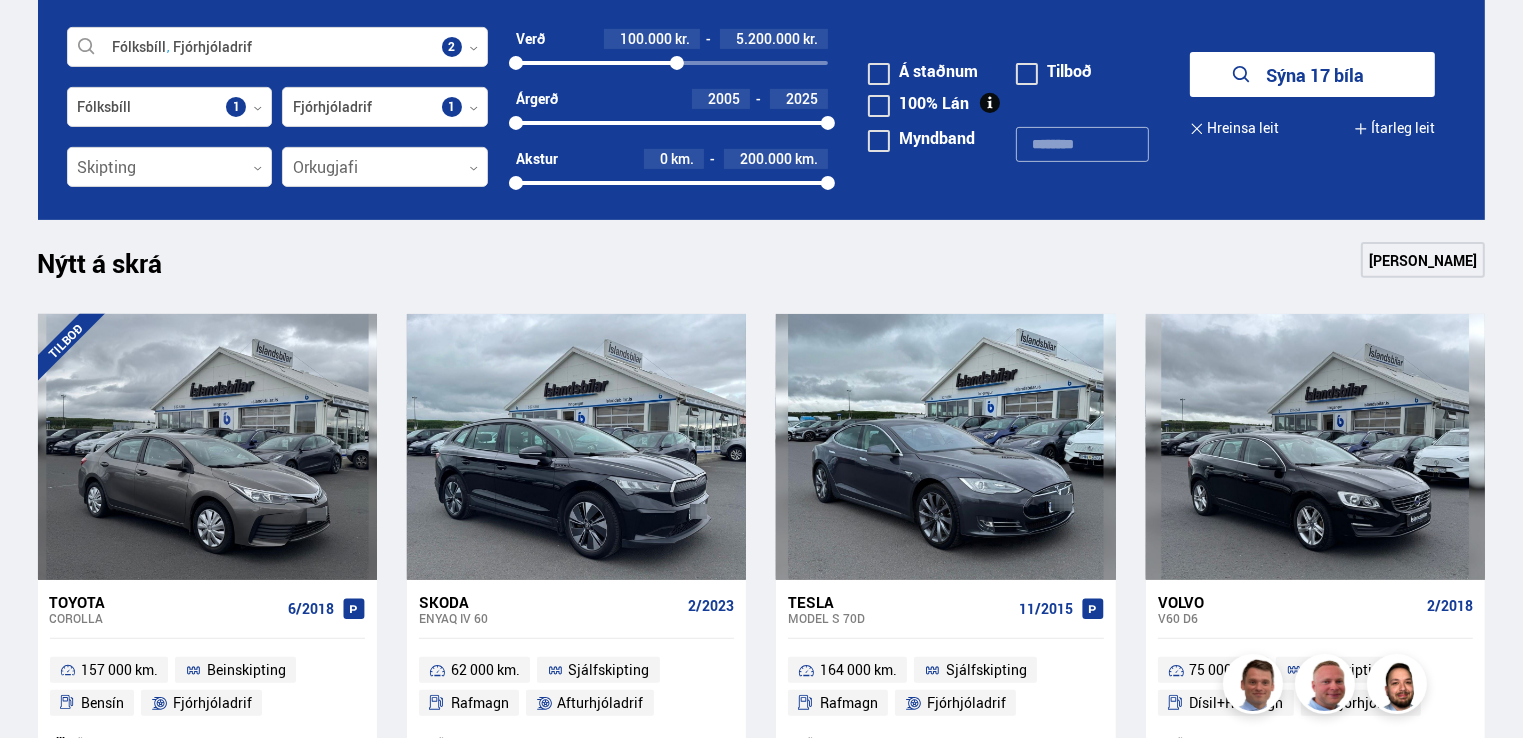 click on "100000 5200000" at bounding box center (672, 63) 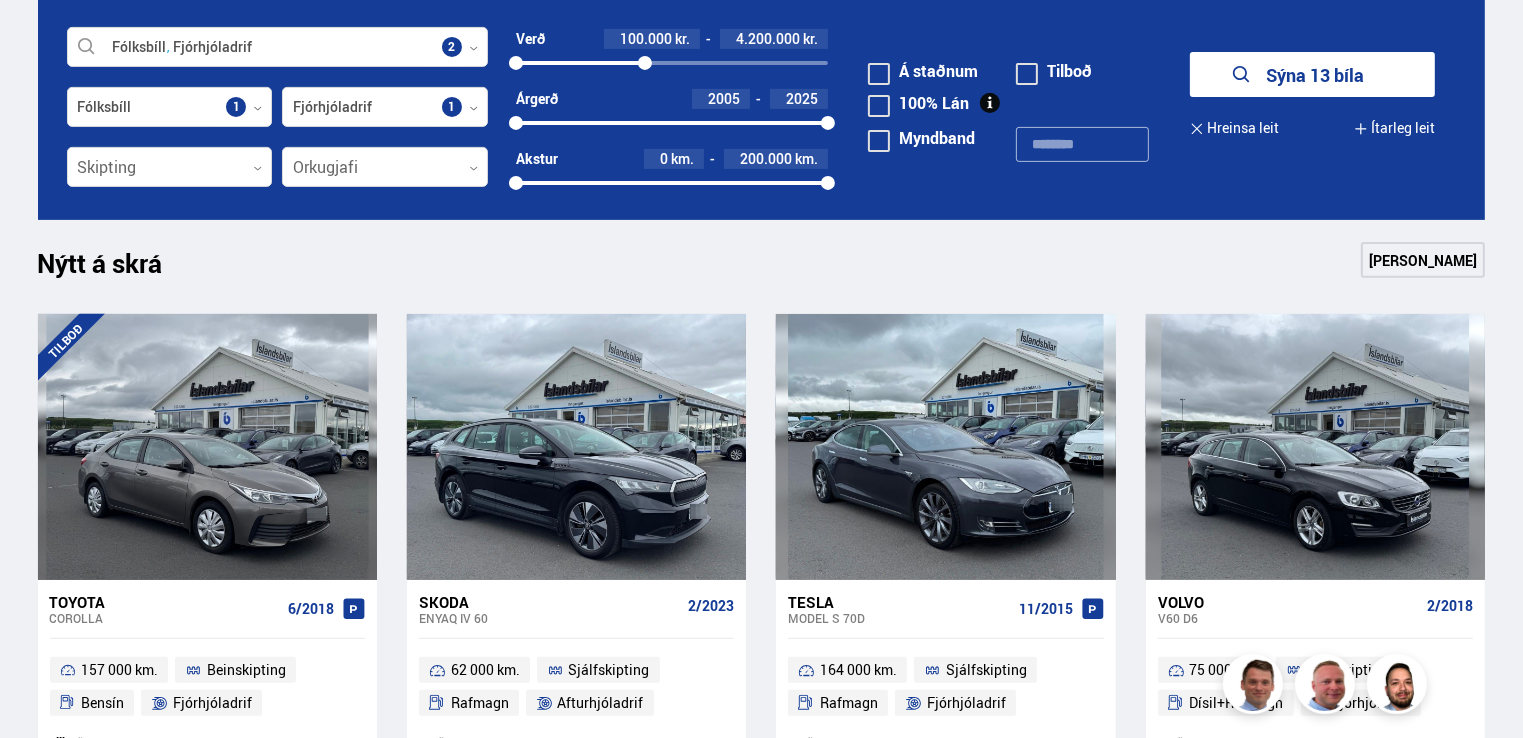 click on "Sýna 13 bíla" at bounding box center [1312, 74] 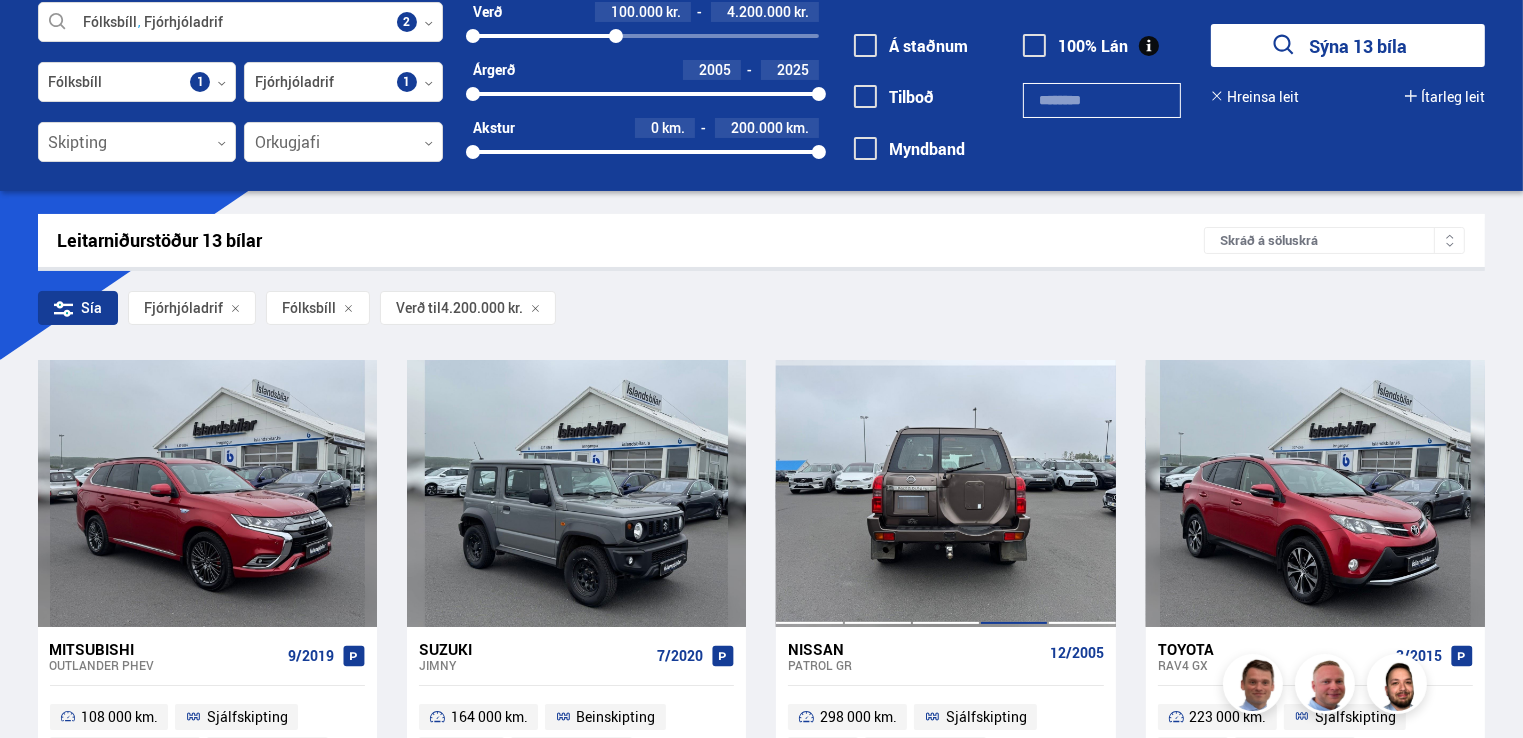 scroll, scrollTop: 108, scrollLeft: 0, axis: vertical 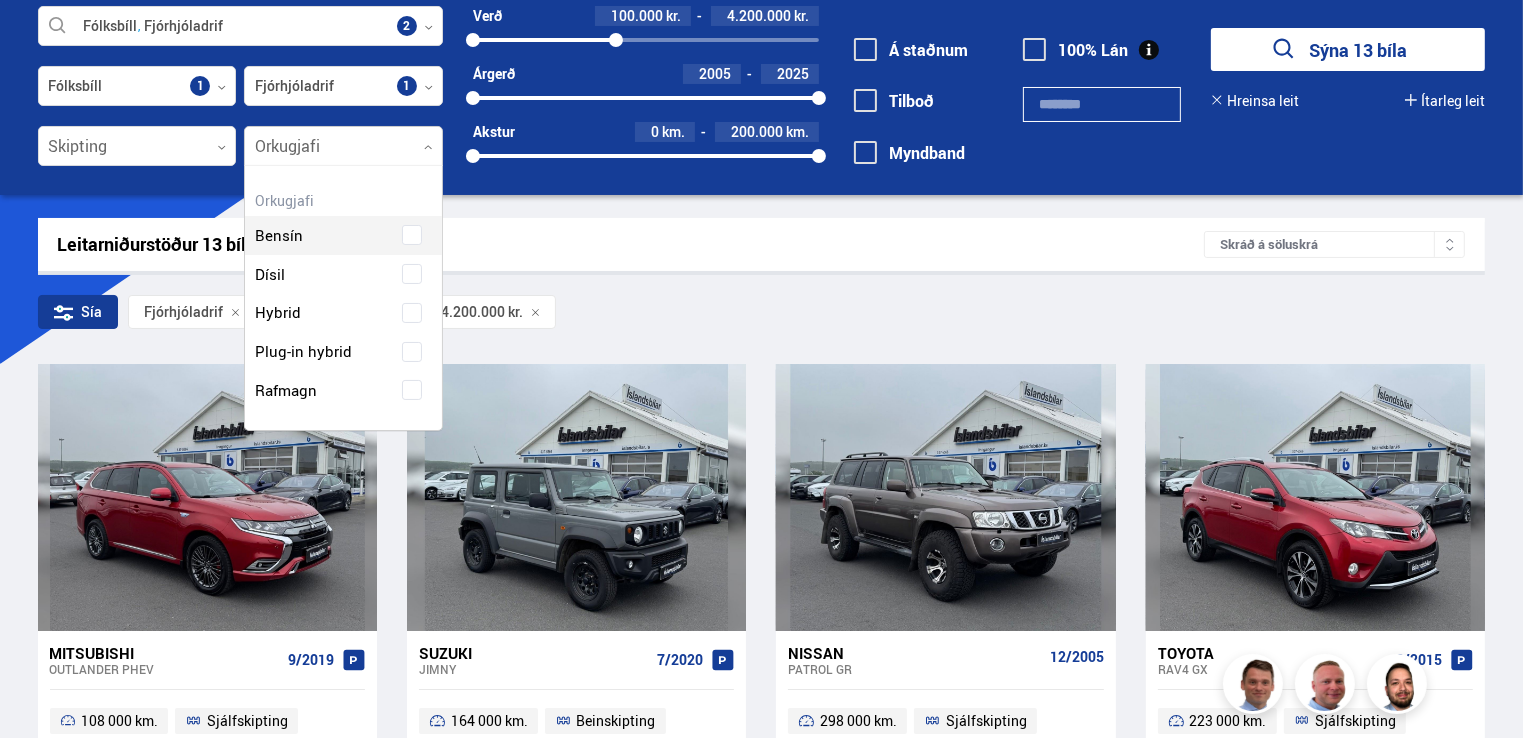 click at bounding box center [343, 147] 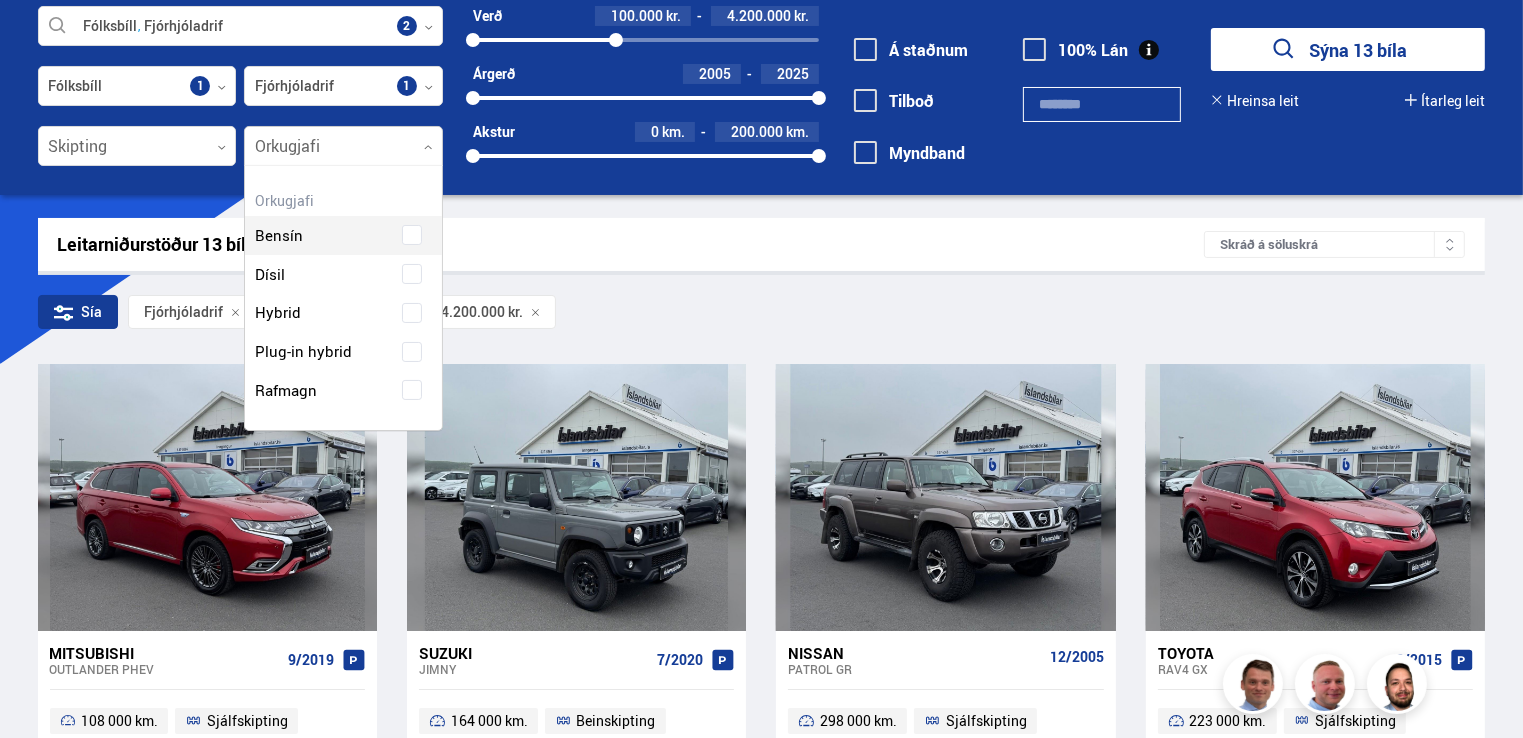 scroll, scrollTop: 301, scrollLeft: 206, axis: both 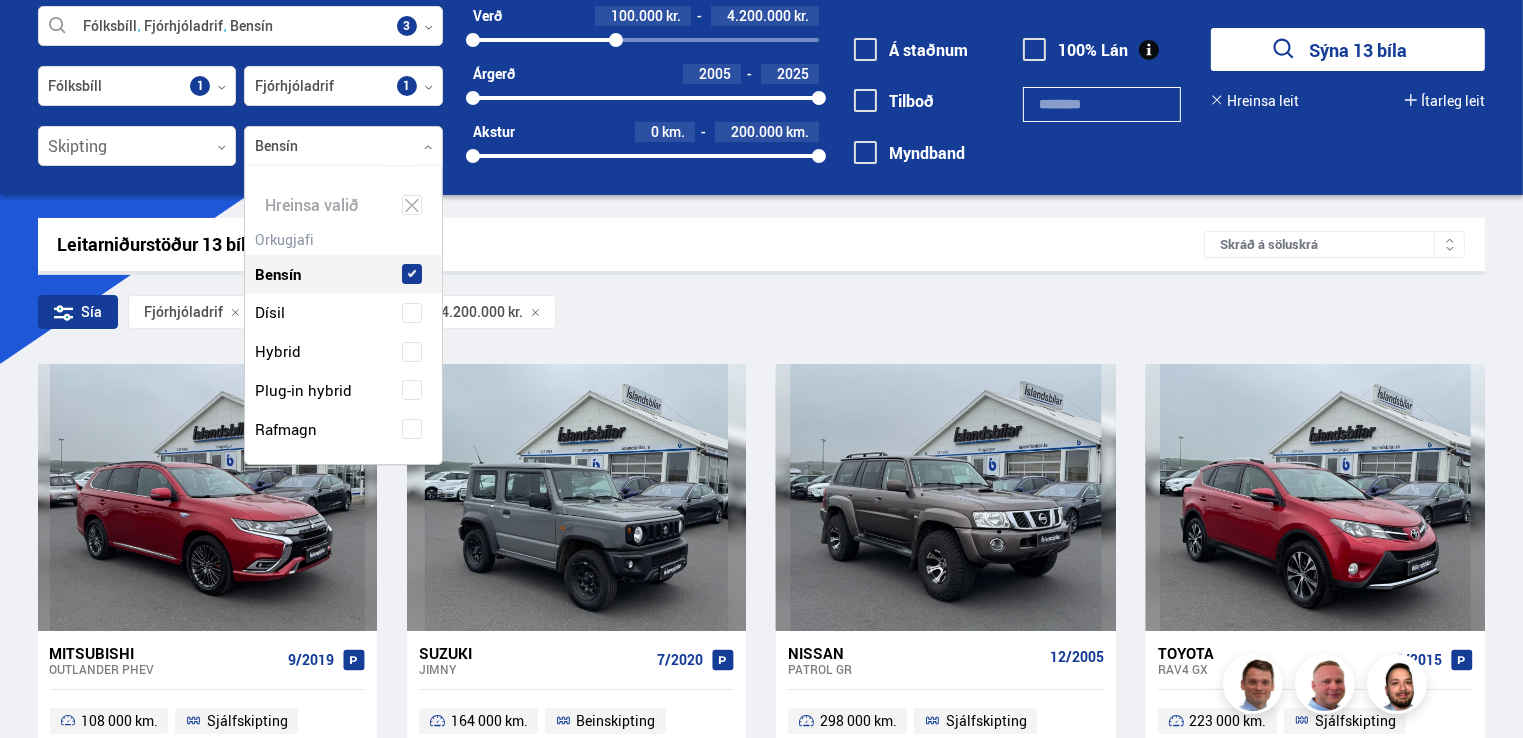 click on "Bensín" at bounding box center (343, 259) 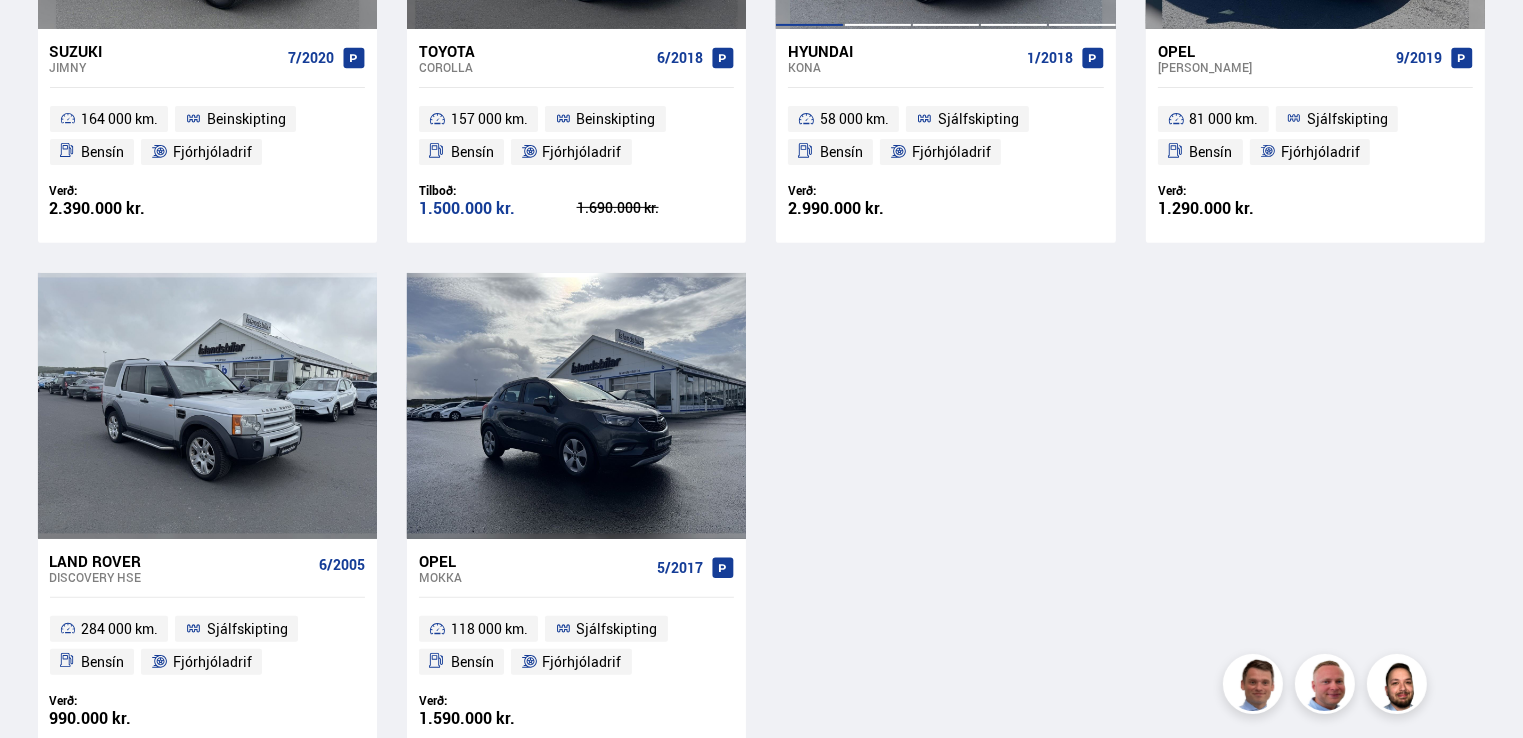 scroll, scrollTop: 735, scrollLeft: 0, axis: vertical 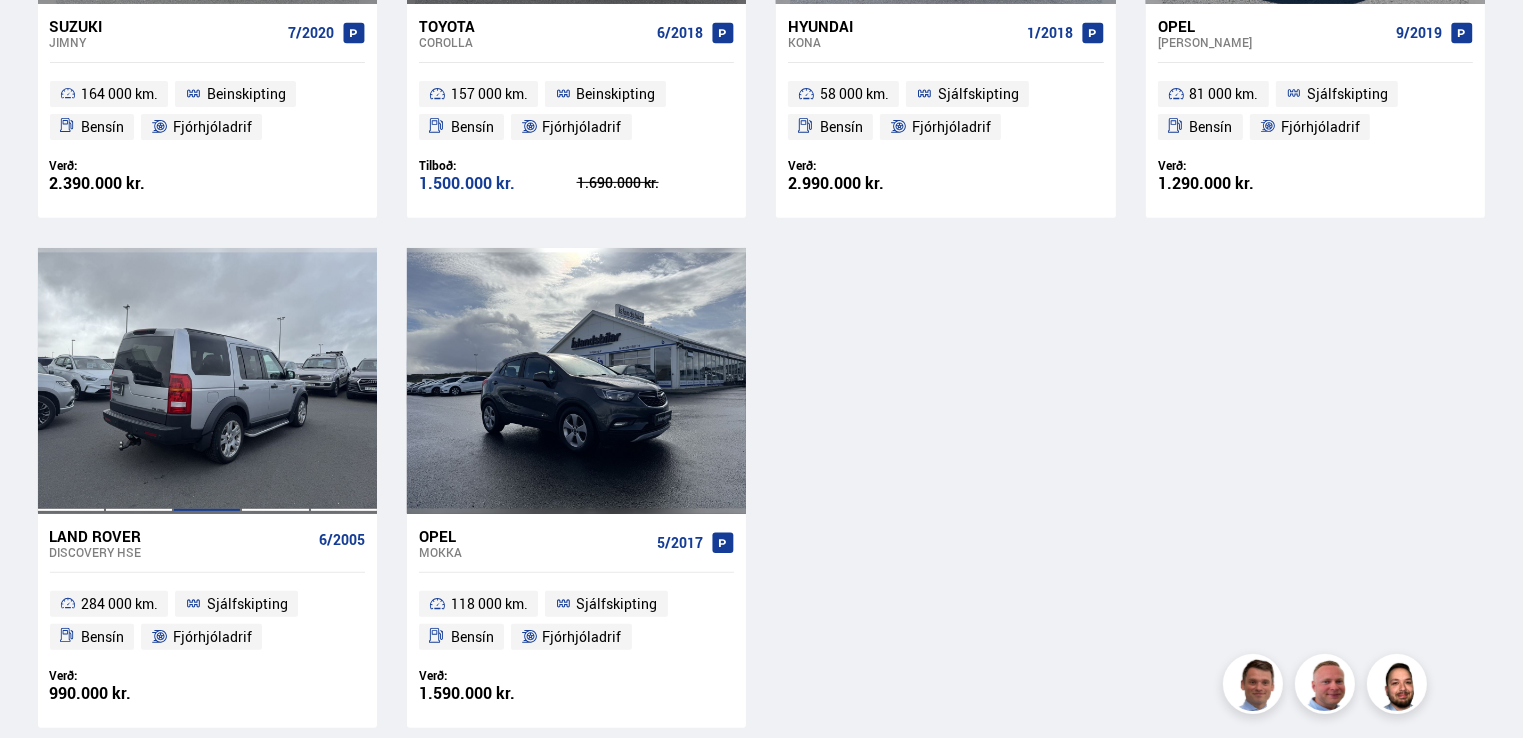 click at bounding box center [207, 381] 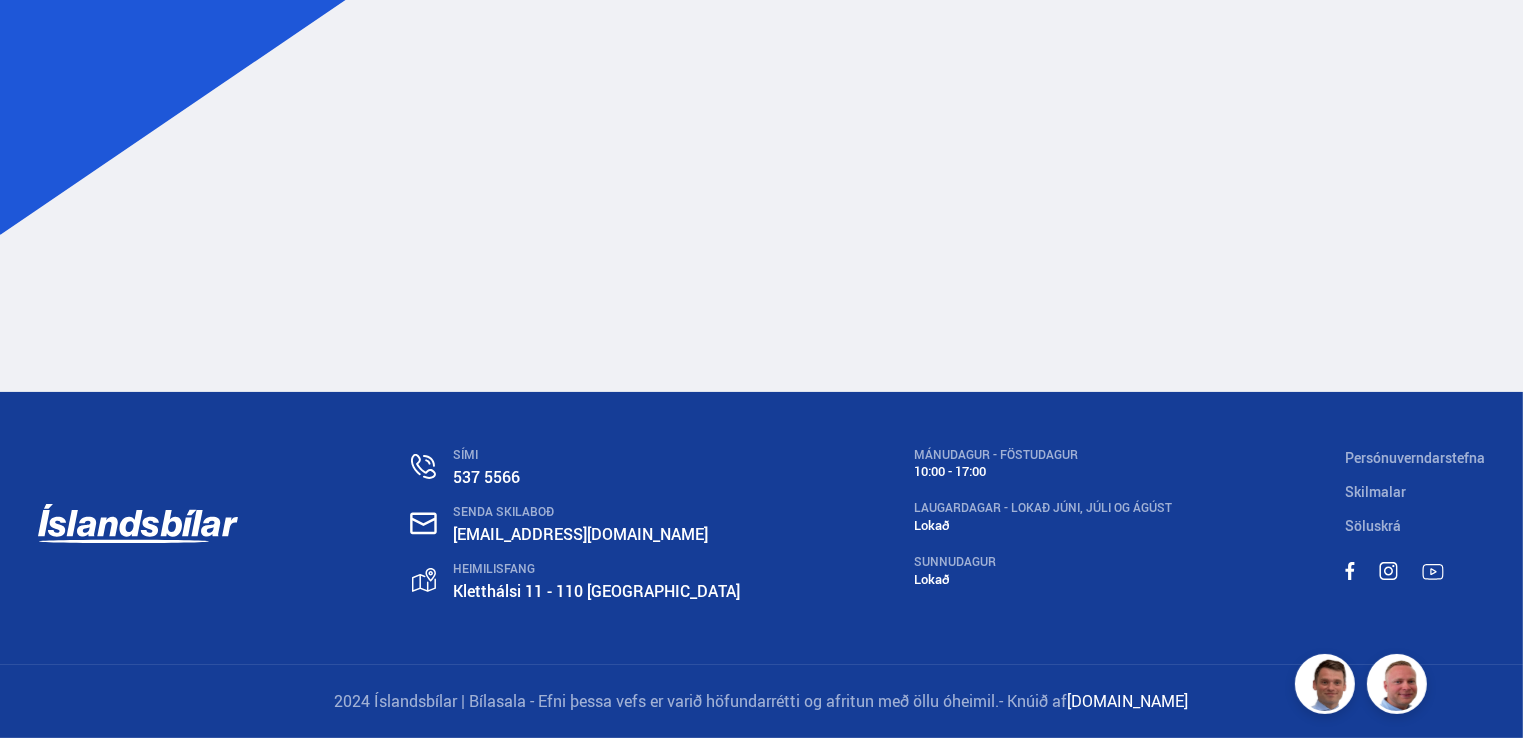 scroll, scrollTop: 0, scrollLeft: 0, axis: both 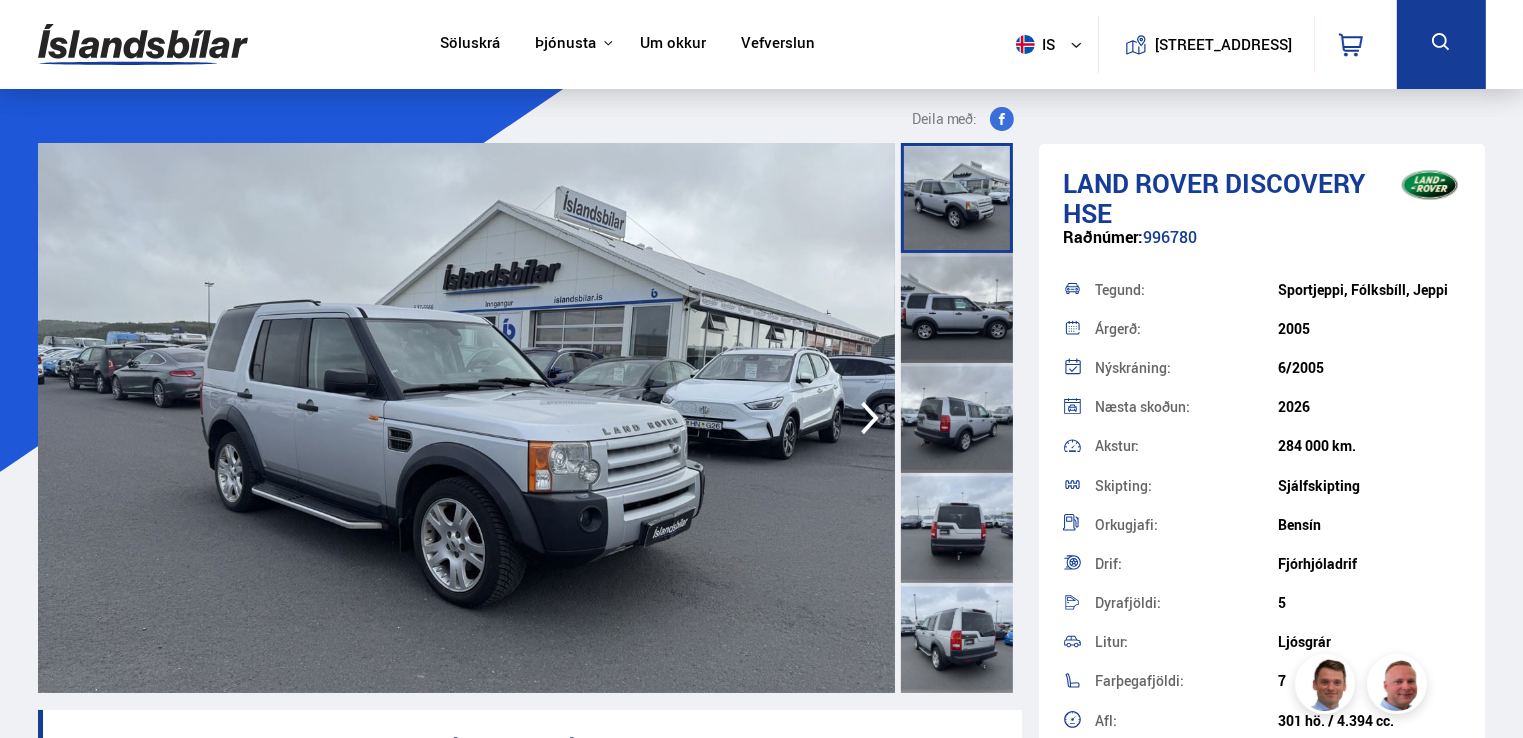click at bounding box center [957, 308] 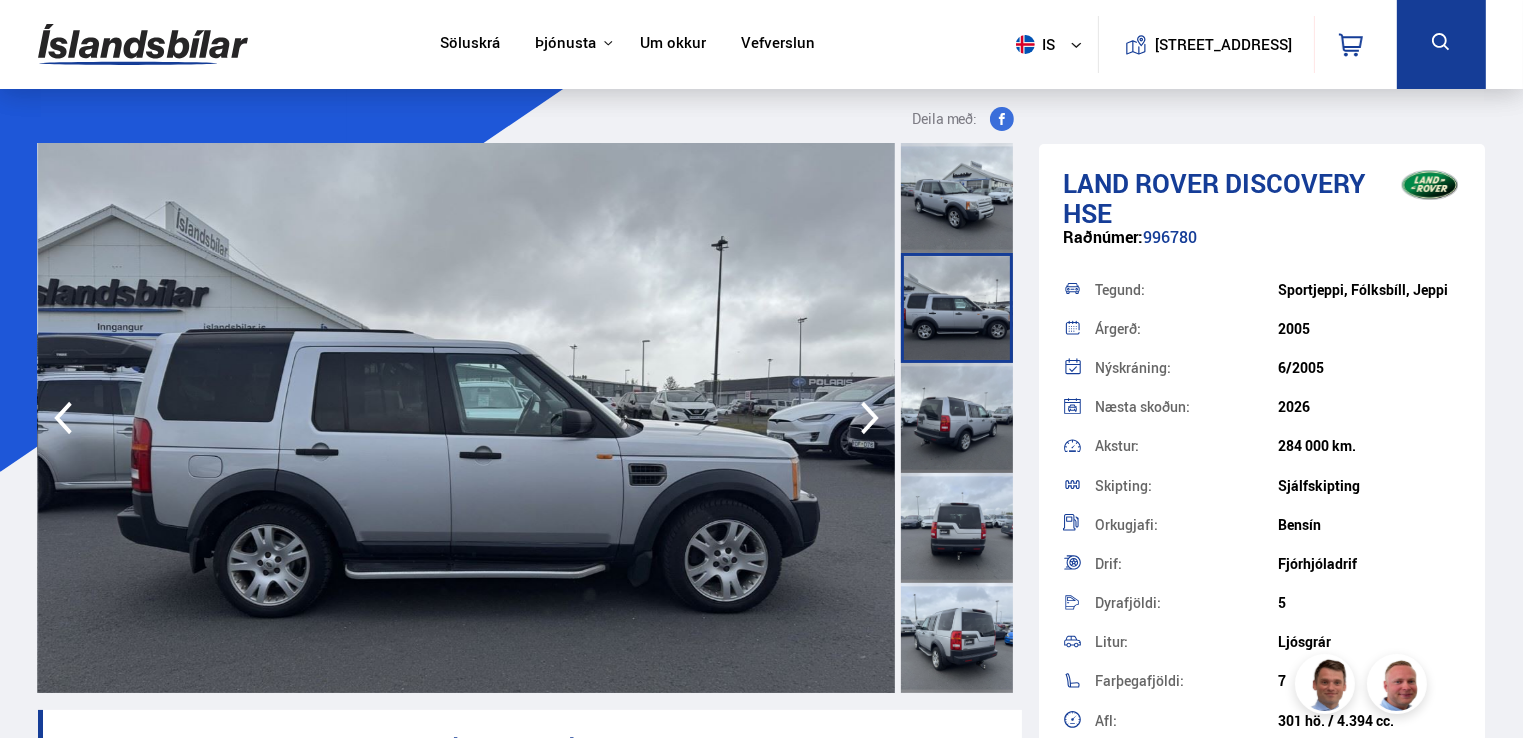 click at bounding box center (957, 418) 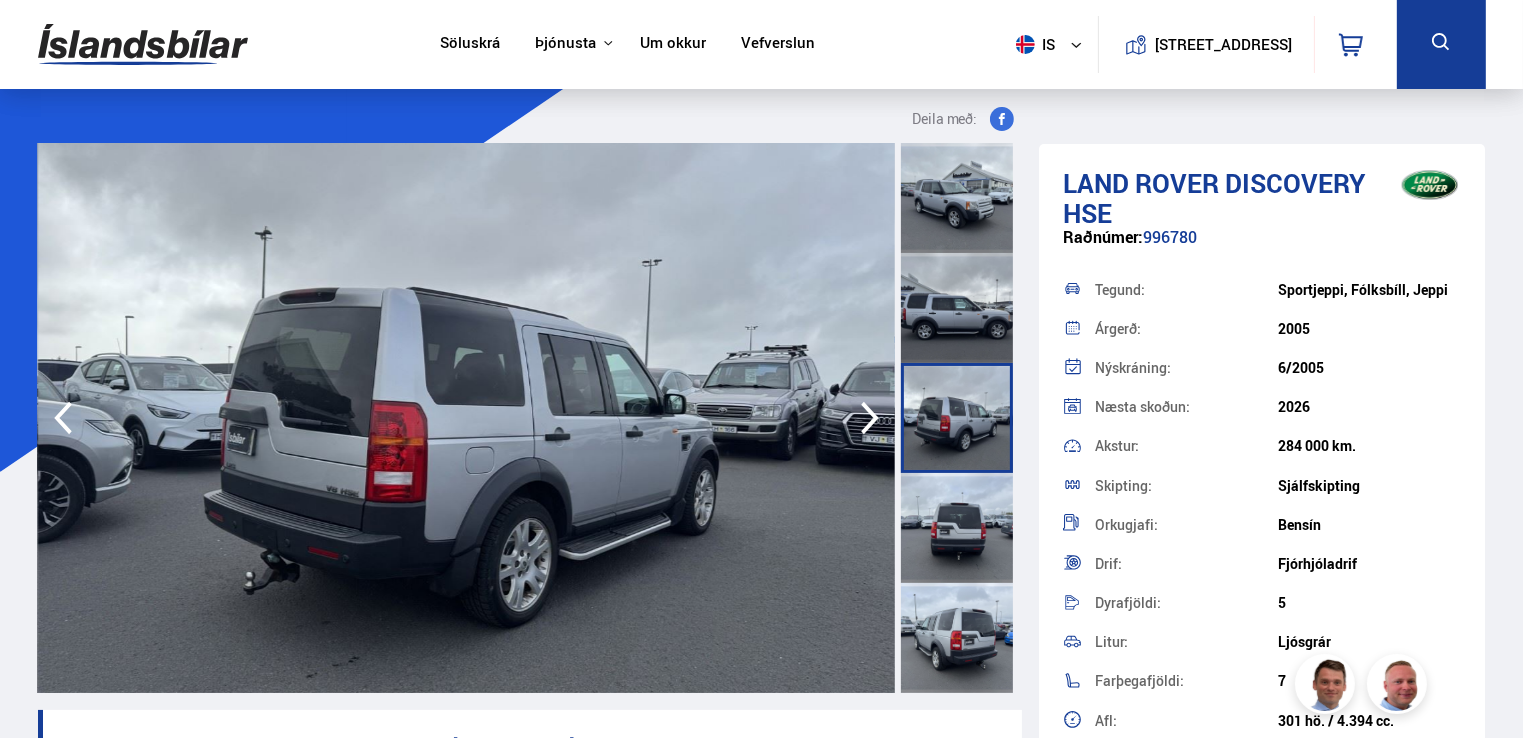 click at bounding box center [957, 528] 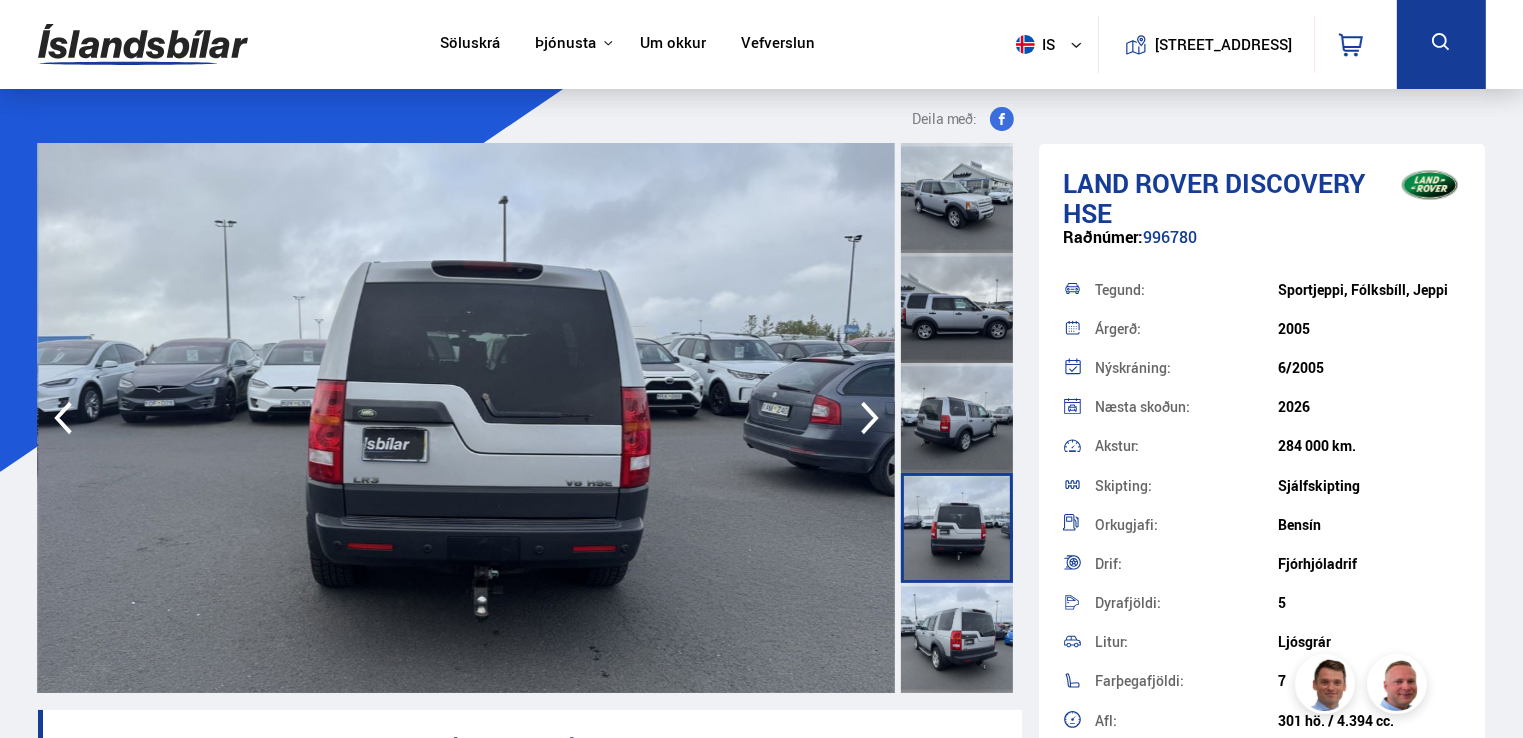 click at bounding box center [957, 638] 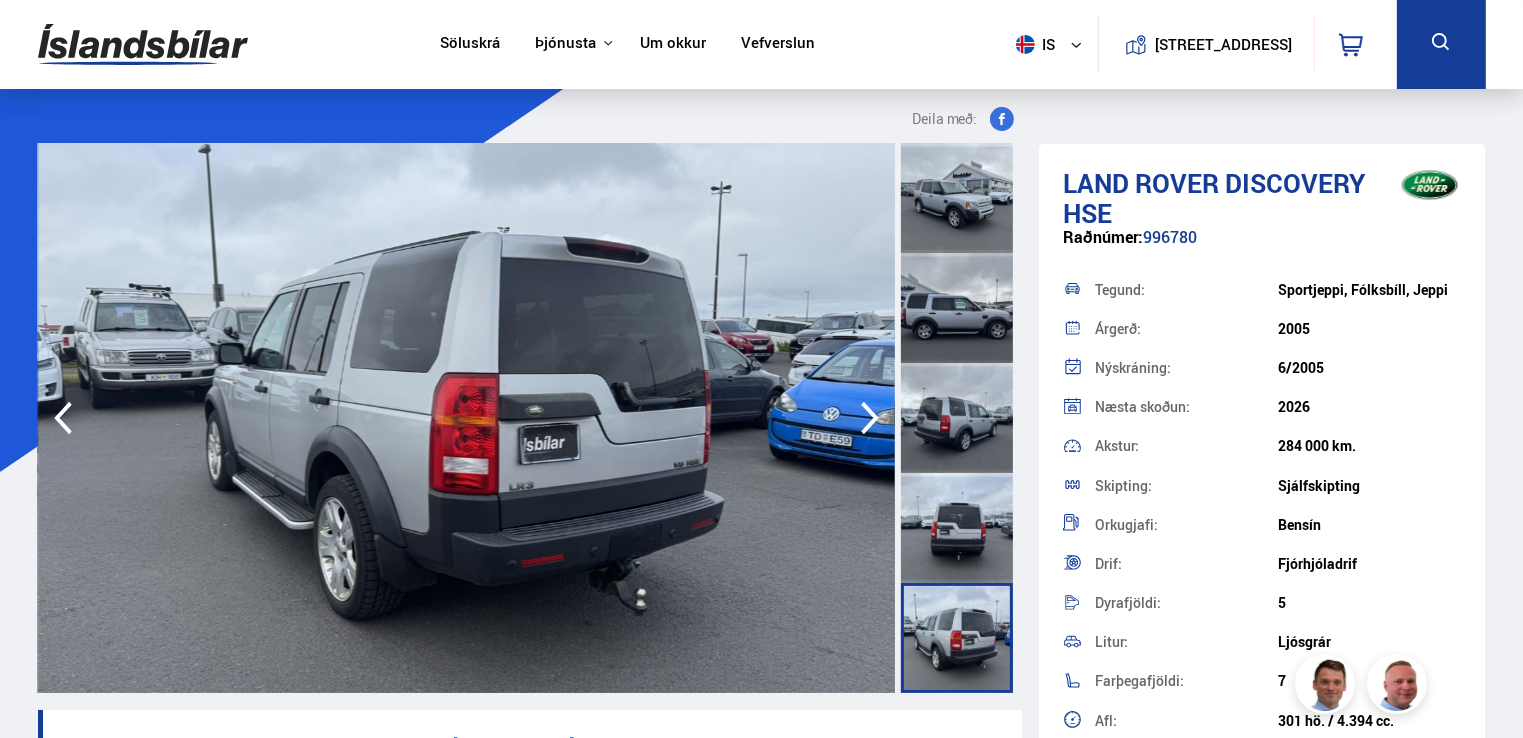 click at bounding box center [957, 198] 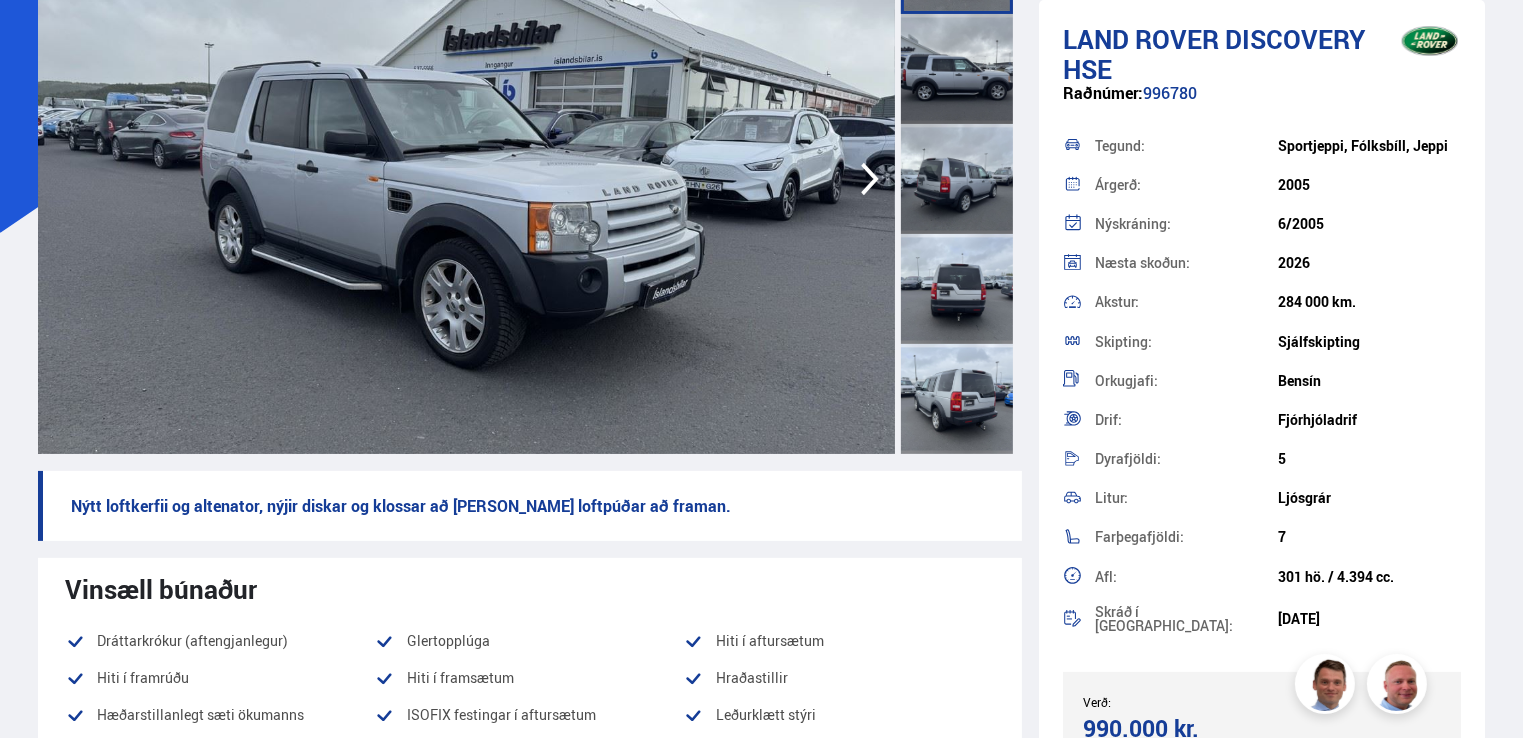 scroll, scrollTop: 244, scrollLeft: 0, axis: vertical 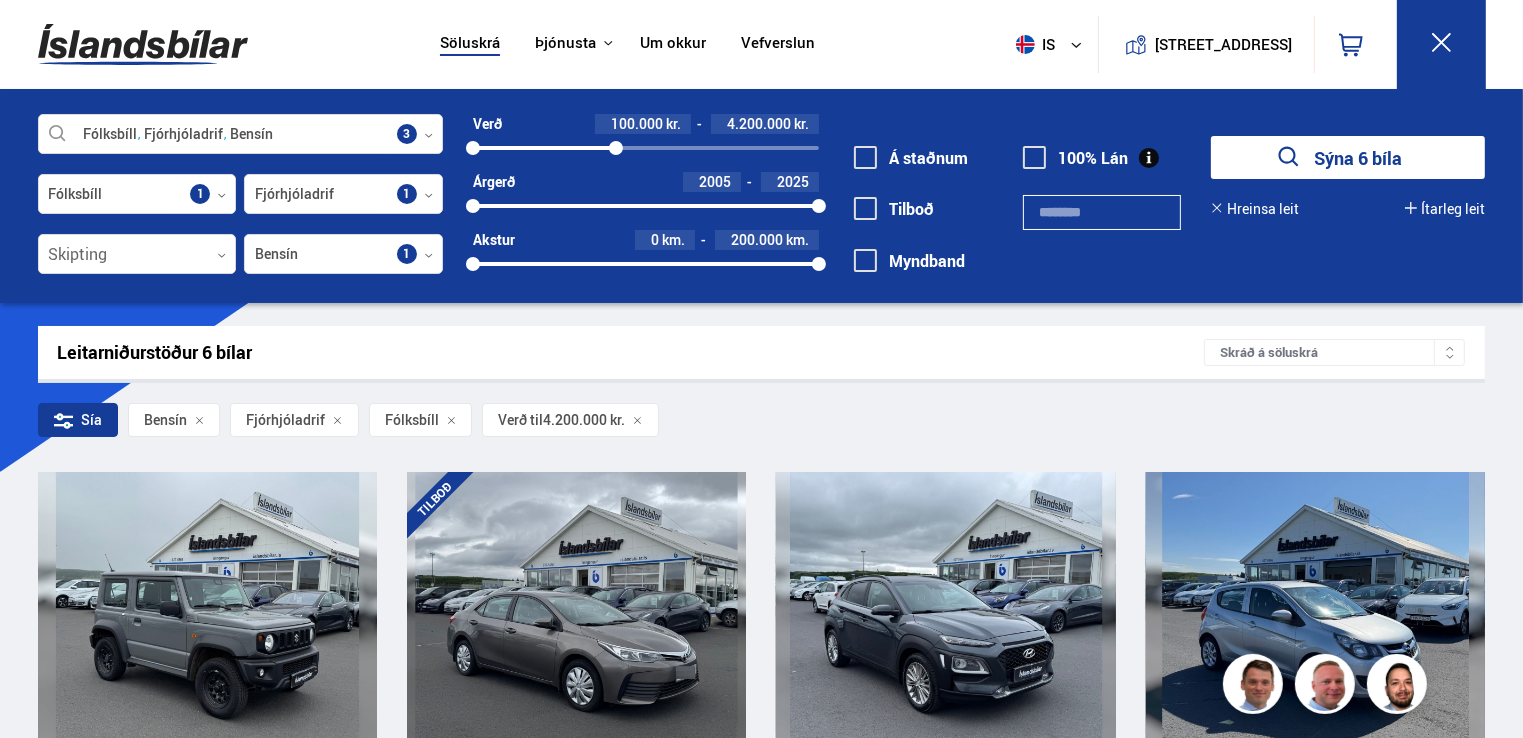click on "100000 4200000" at bounding box center [646, 148] 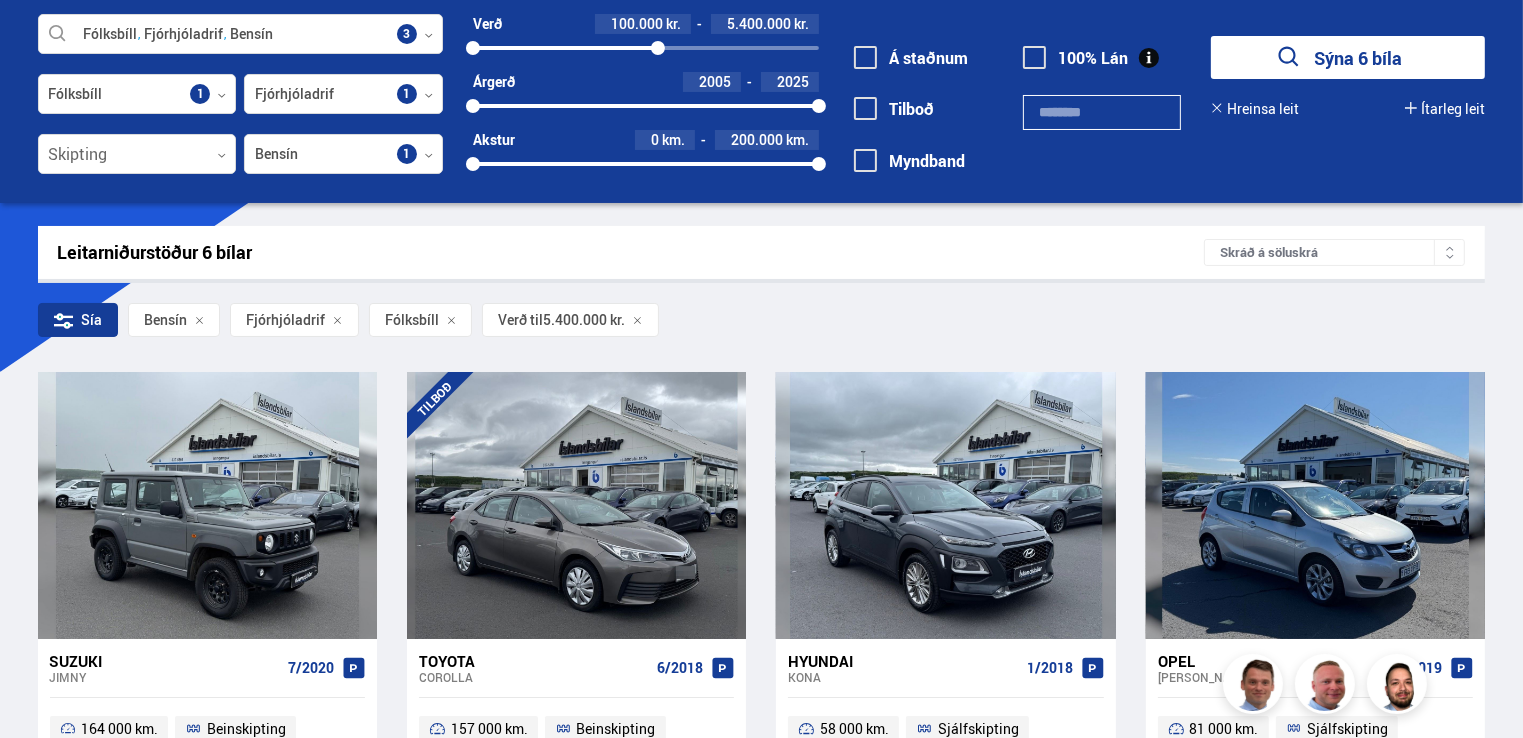 scroll, scrollTop: 0, scrollLeft: 0, axis: both 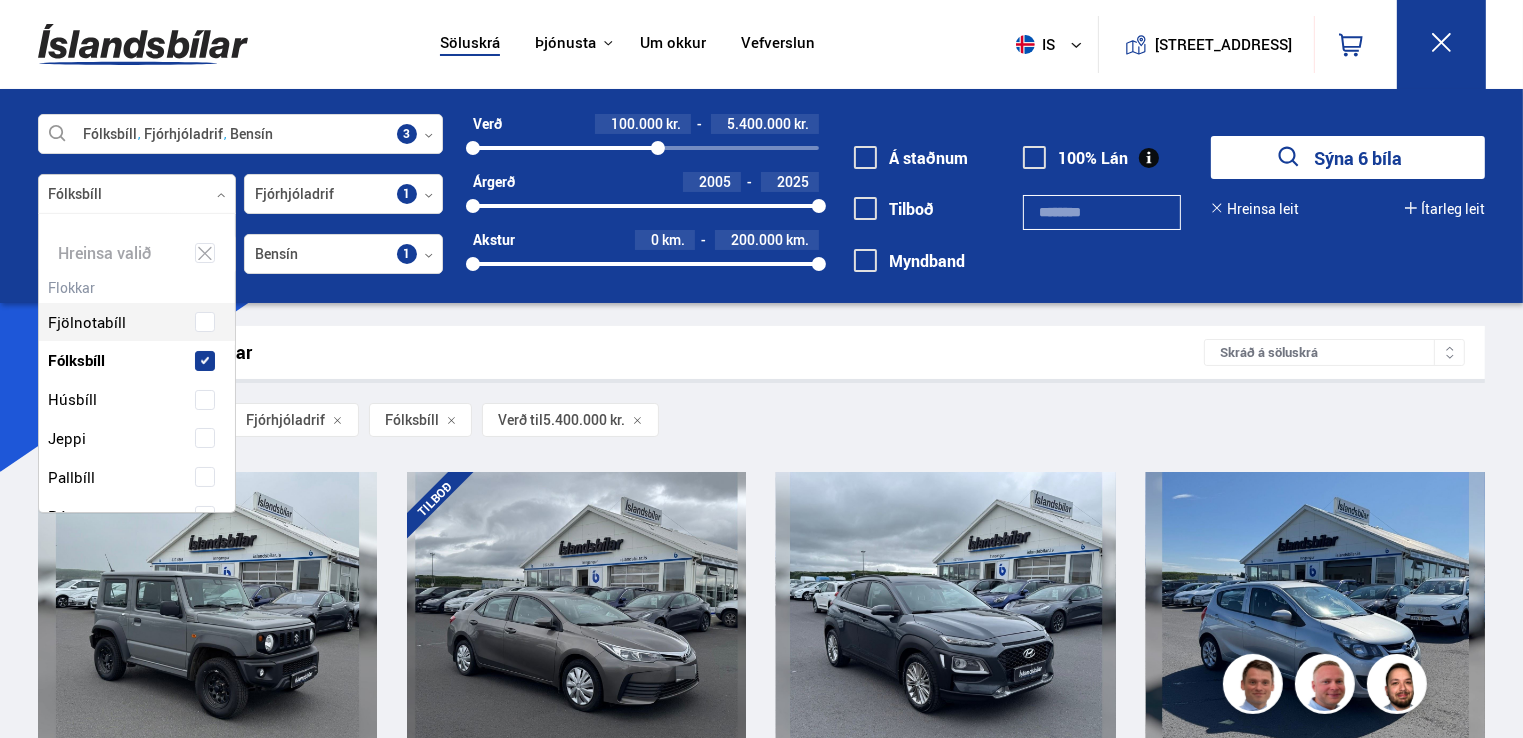 click at bounding box center [137, 195] 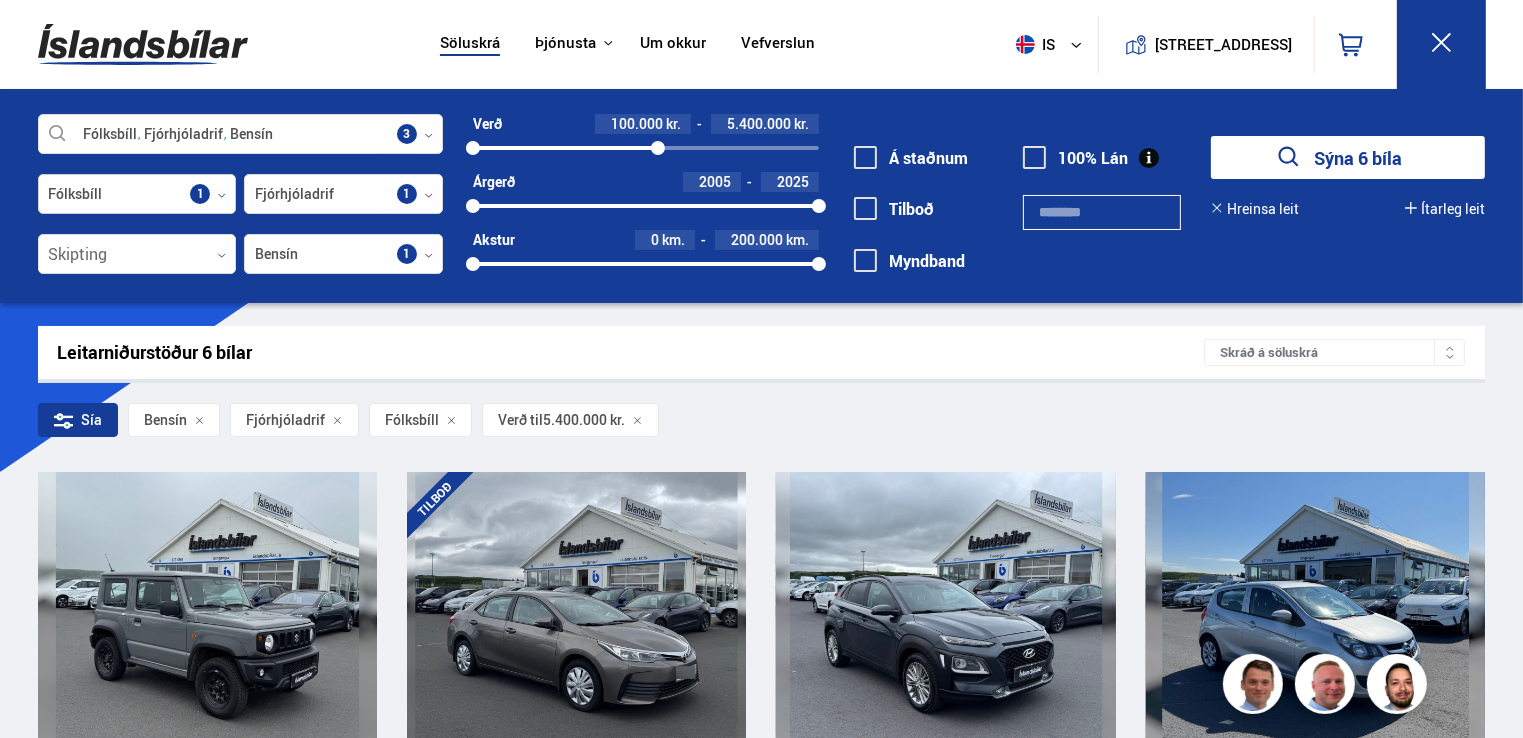 click at bounding box center (137, 195) 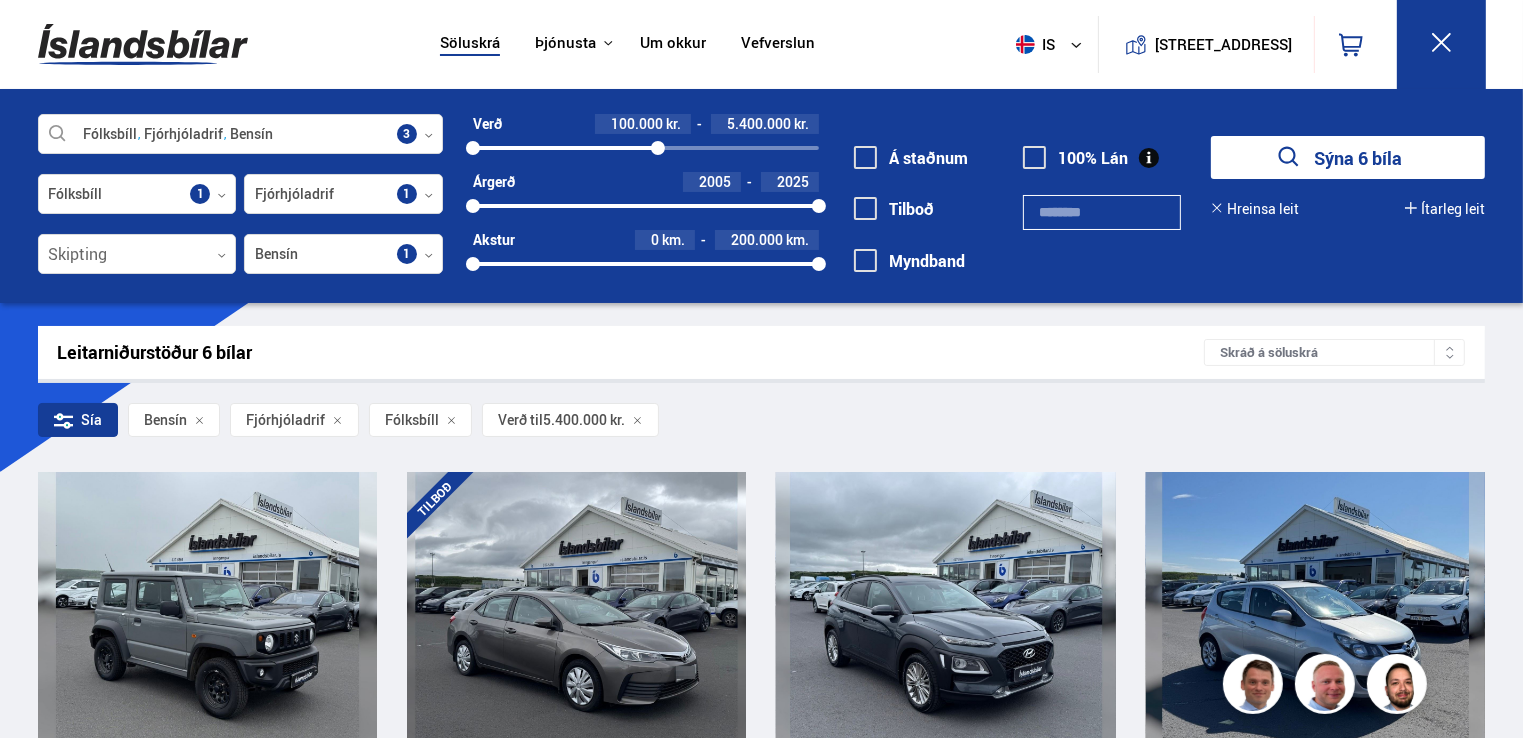 click on "100000 5400000" at bounding box center (646, 148) 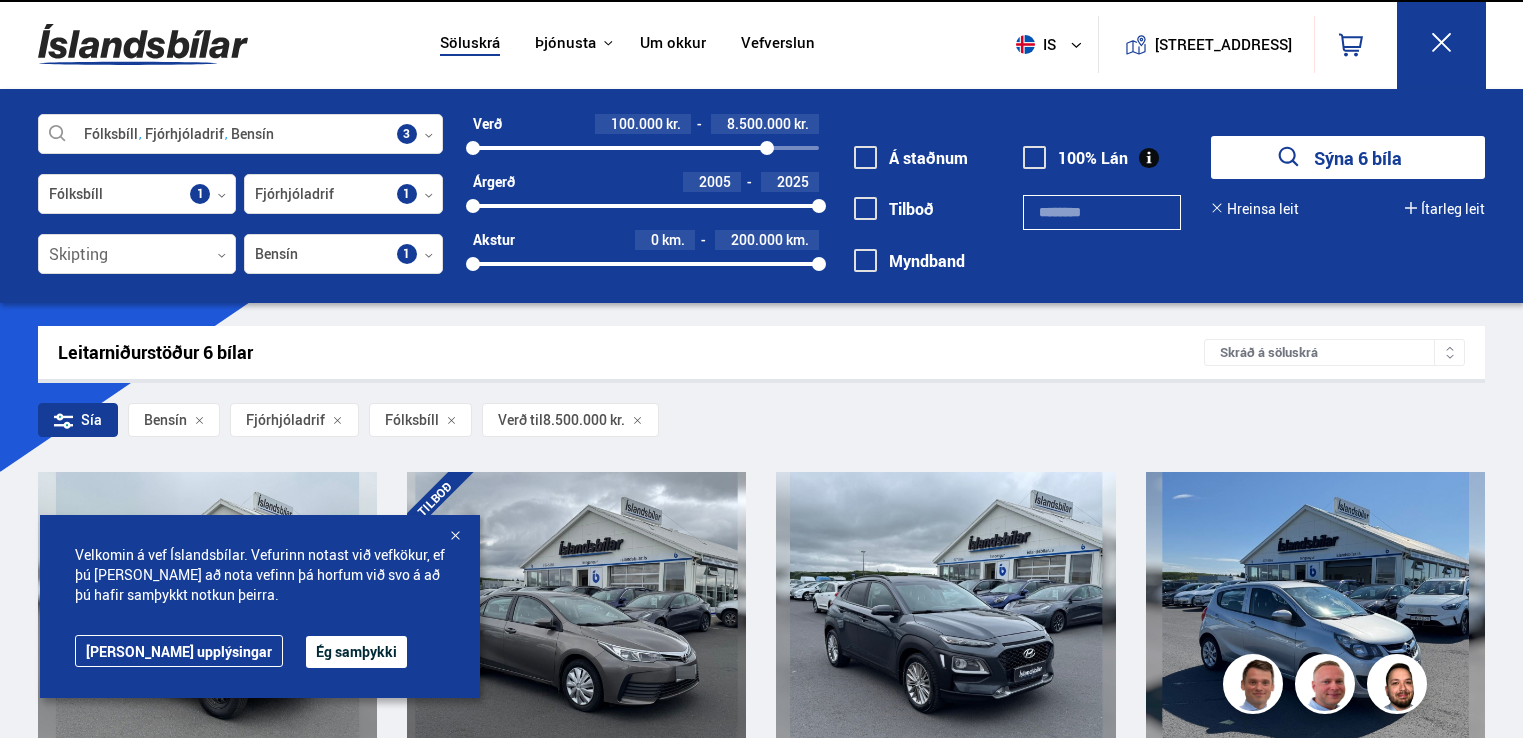 scroll, scrollTop: 0, scrollLeft: 0, axis: both 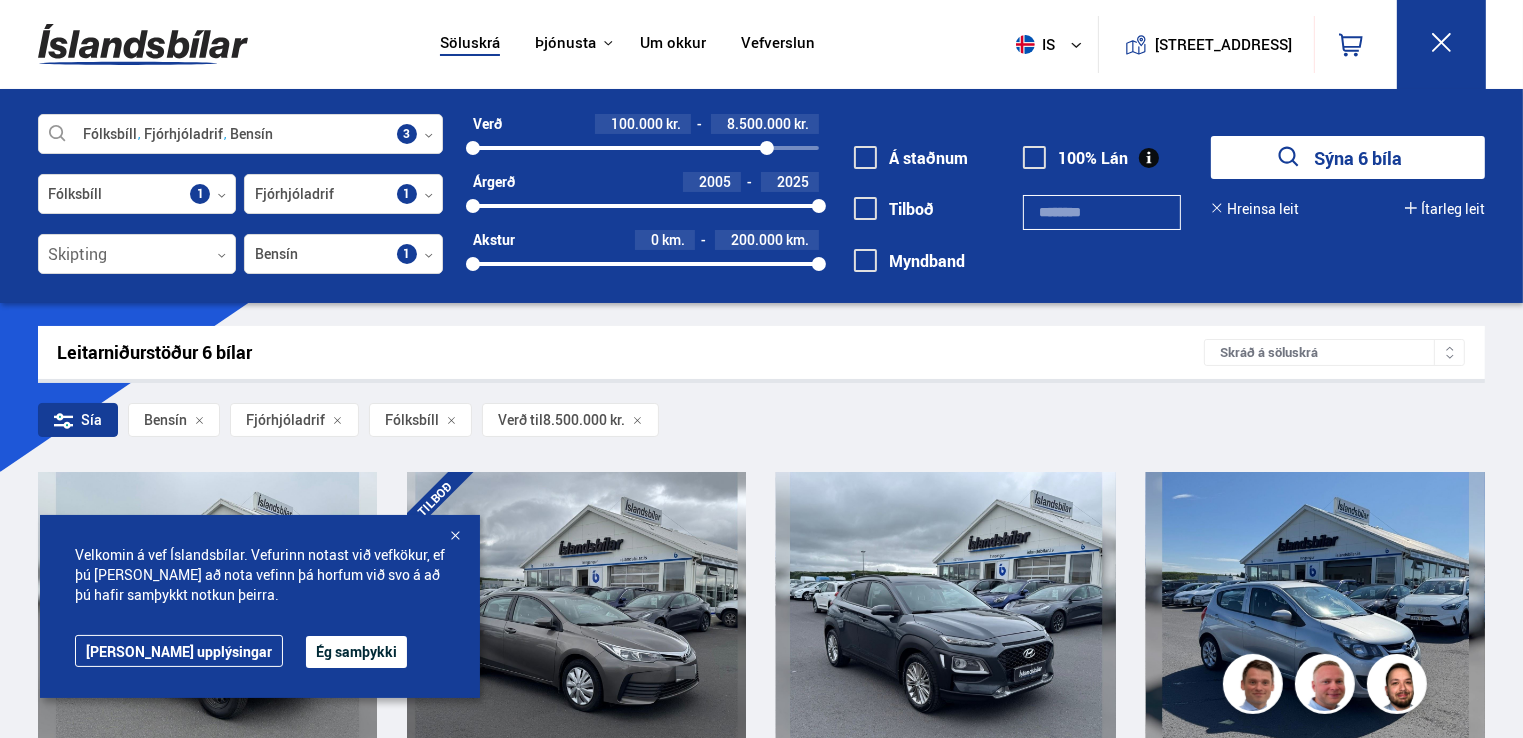 click at bounding box center [455, 537] 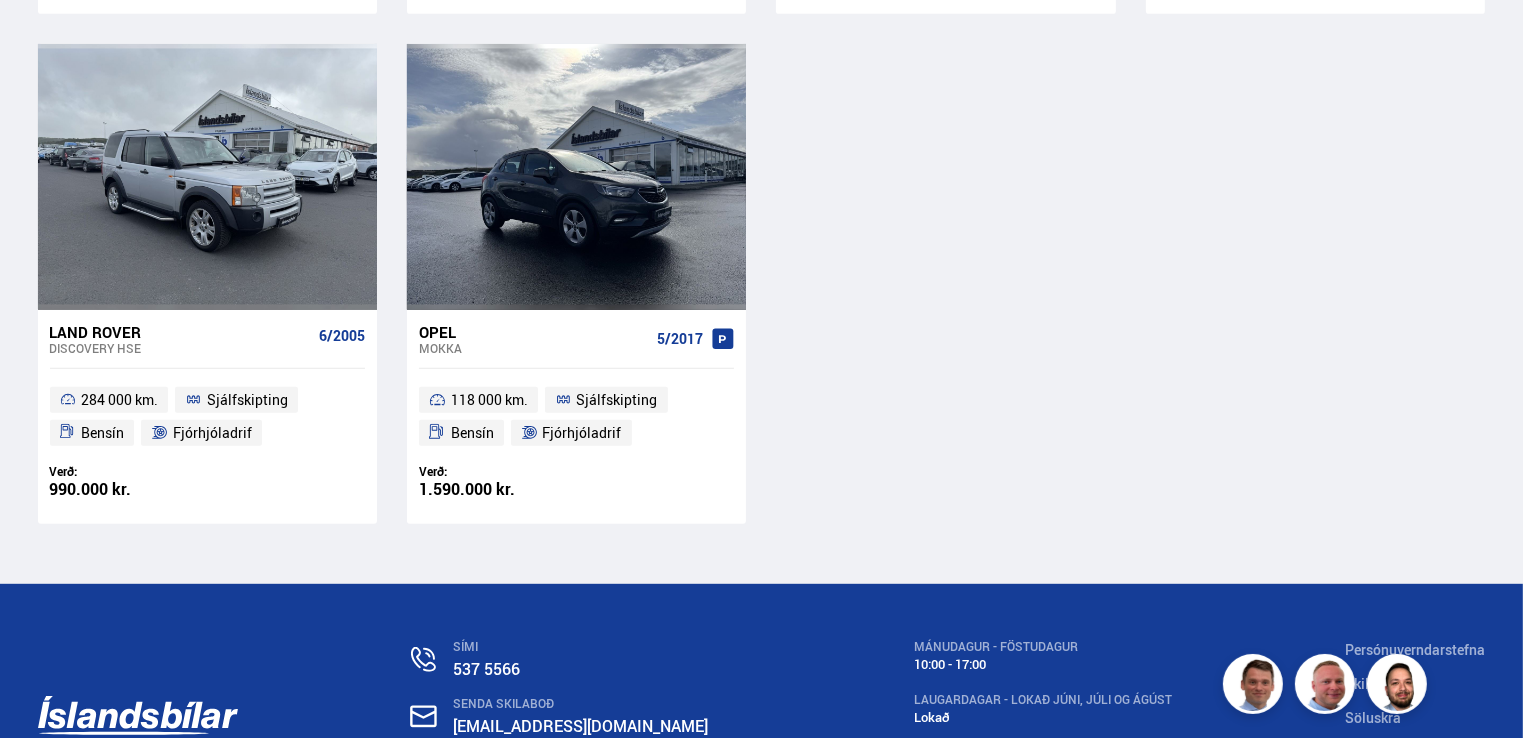 scroll, scrollTop: 954, scrollLeft: 0, axis: vertical 